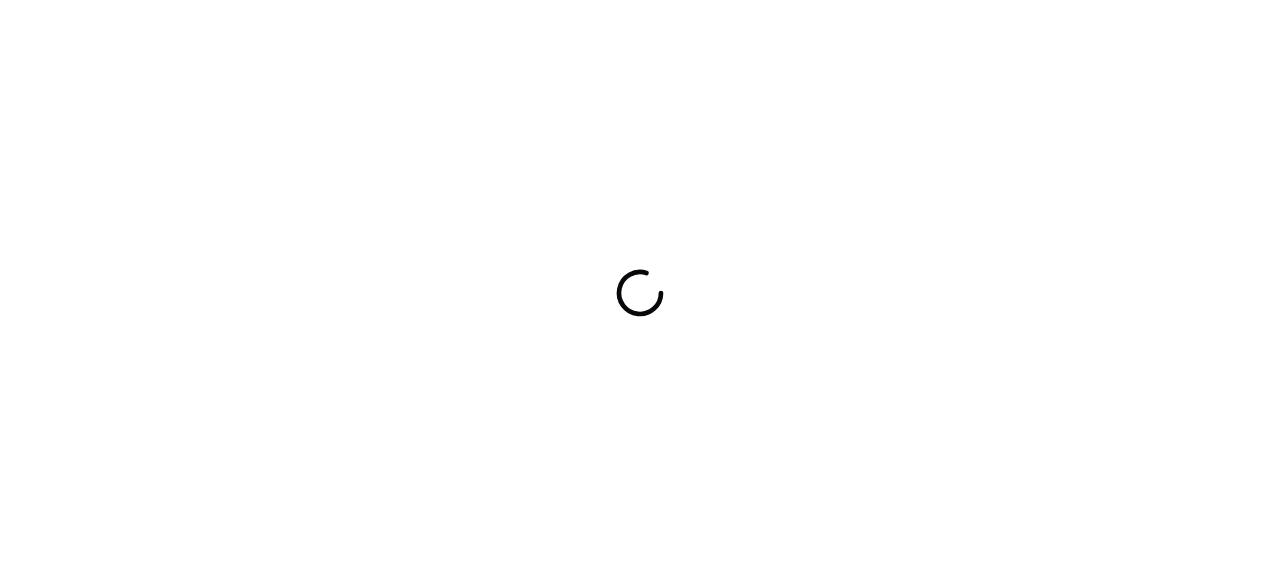 scroll, scrollTop: 0, scrollLeft: 0, axis: both 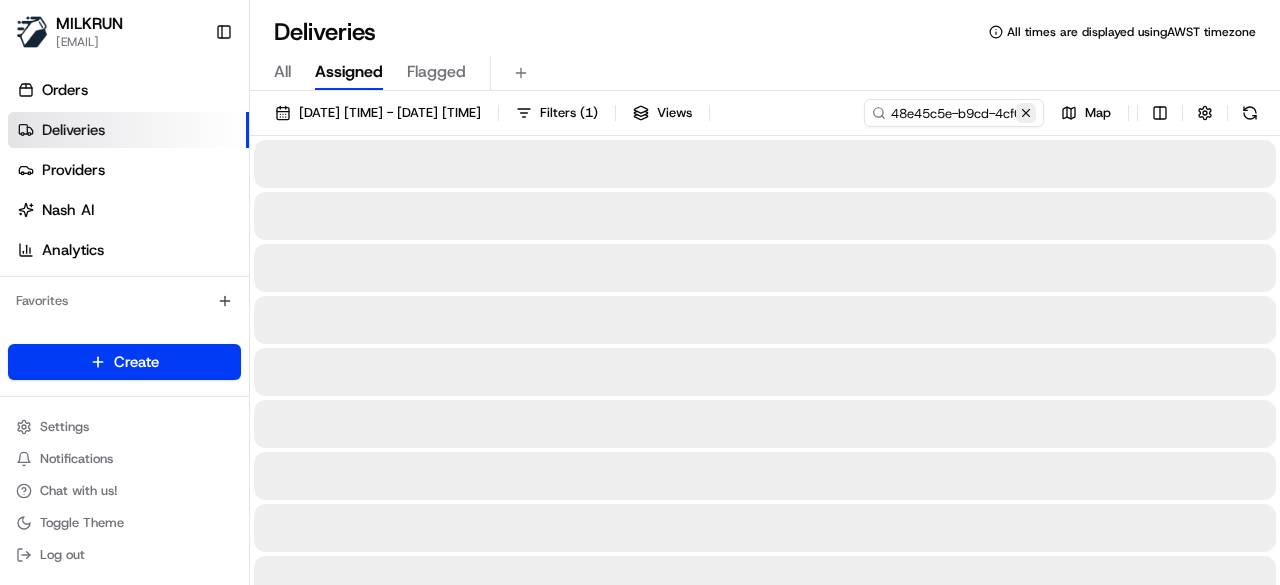 click at bounding box center [1026, 113] 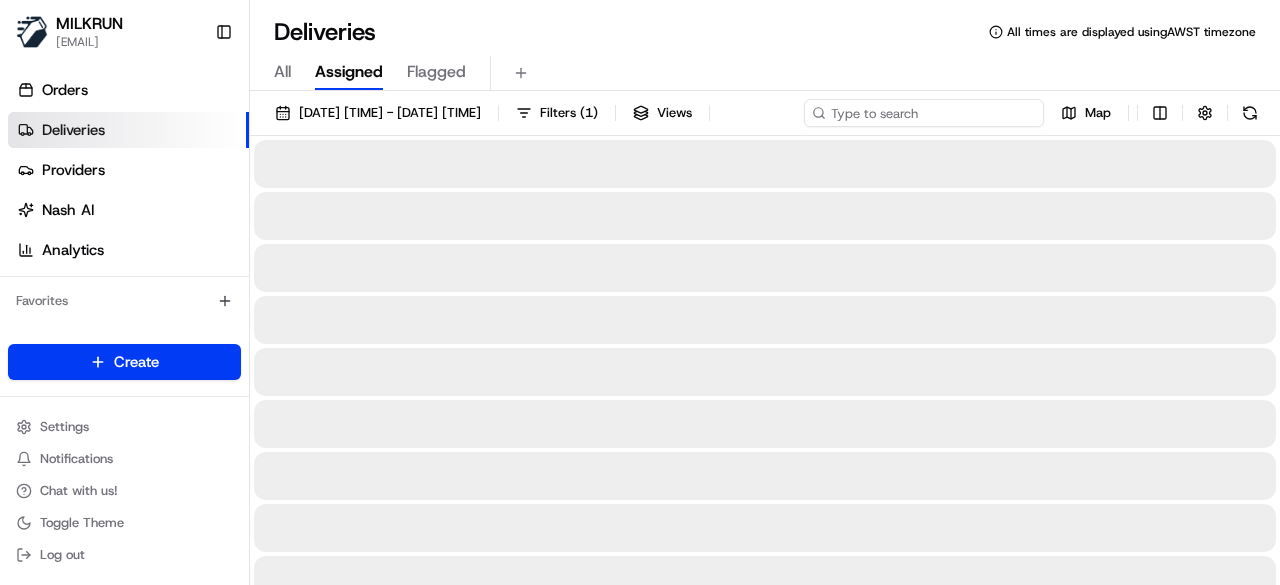 click on "02/08/2025 12:00 AM - 09/08/2025 11:59 PM Filters ( 1 ) Views Map" at bounding box center (765, 117) 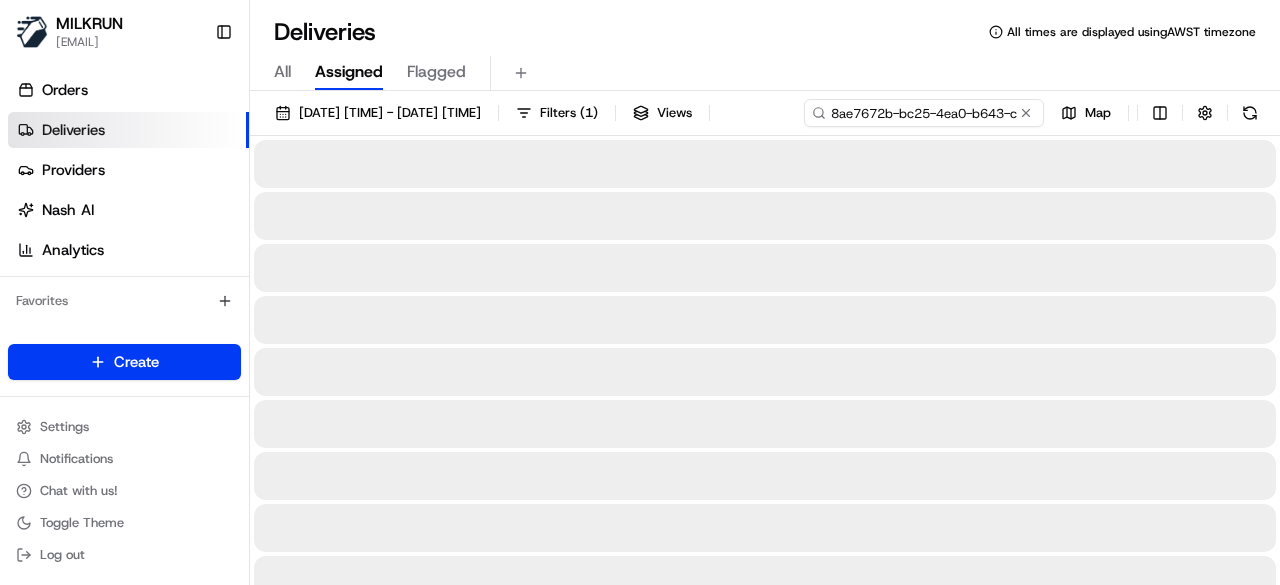 scroll, scrollTop: 0, scrollLeft: 92, axis: horizontal 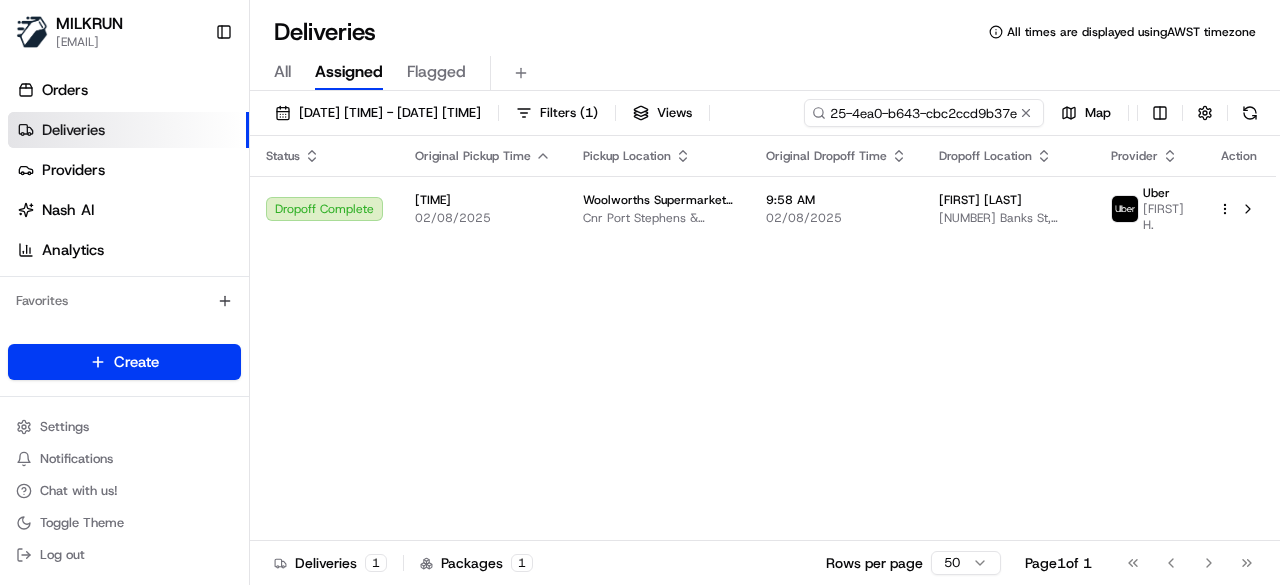 type on "8ae7672b-bc25-4ea0-b643-cbc2ccd9b37e" 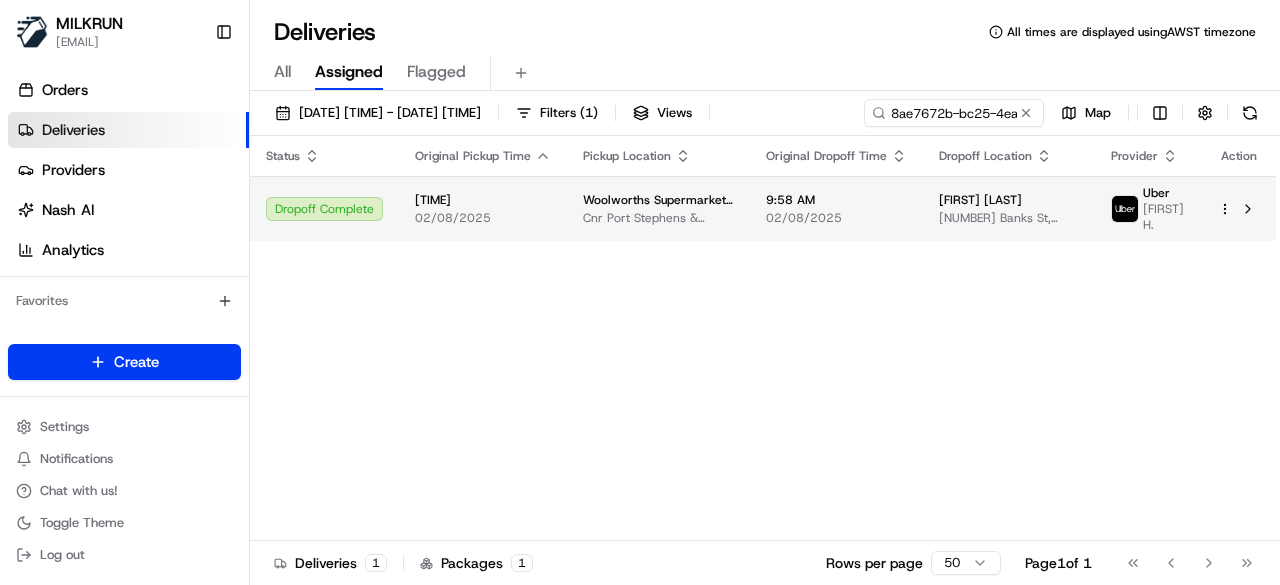 click on "Status Original Pickup Time Pickup Location Original Dropoff Time Dropoff Location Provider Action Dropoff Complete 9:38 AM 02/08/2025 [BUSINESS_NAME] AU - [LOCATION_NAME] [STREET_NAME] [CITY], [STATE] [POSTAL_CODE], AU 9:58 AM 02/08/2025 [FIRST] [LAST] [NUMBER] [STREET], [CITY], [STATE] [POSTAL_CODE], AU [PROVIDER] [FIRST] [LAST]." at bounding box center [763, 338] 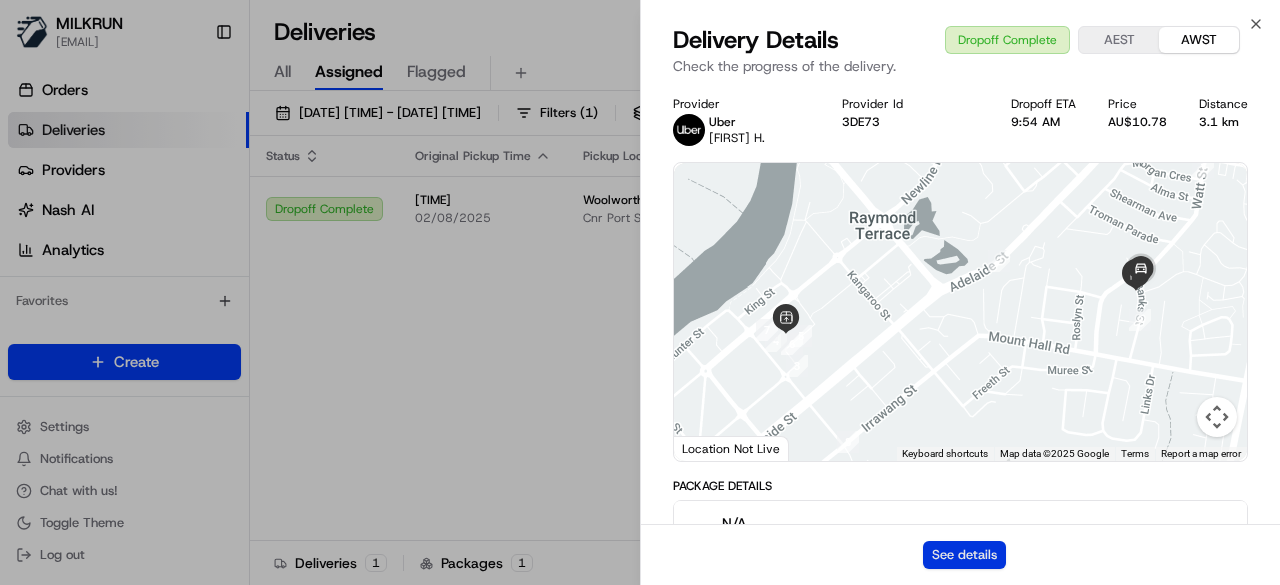 click on "See details" at bounding box center [964, 555] 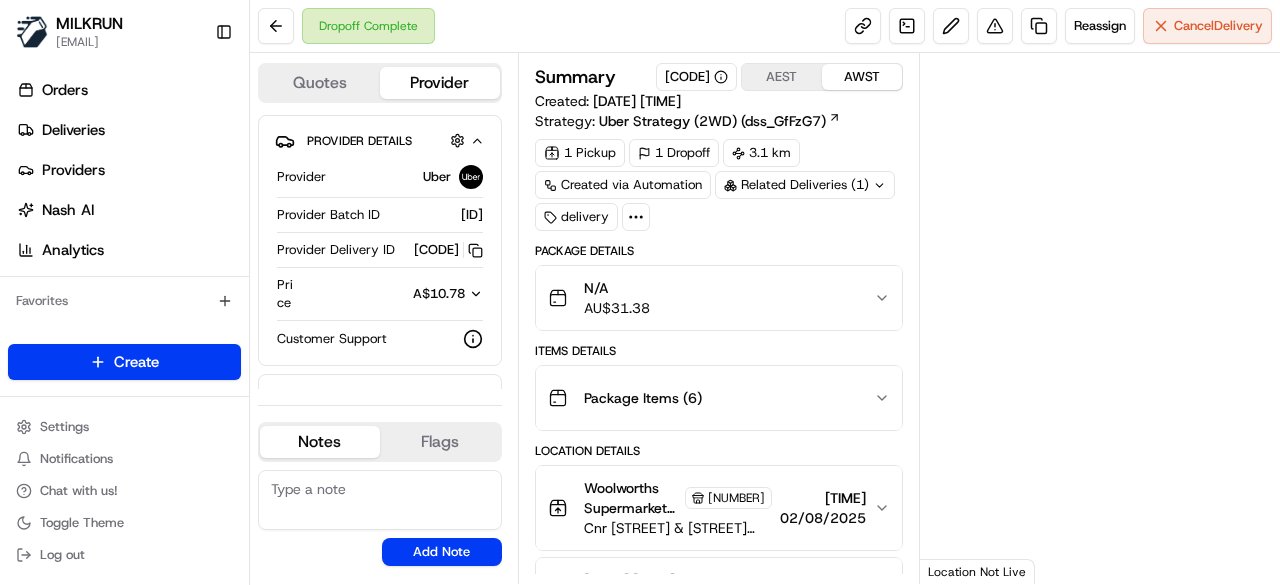 scroll, scrollTop: 0, scrollLeft: 0, axis: both 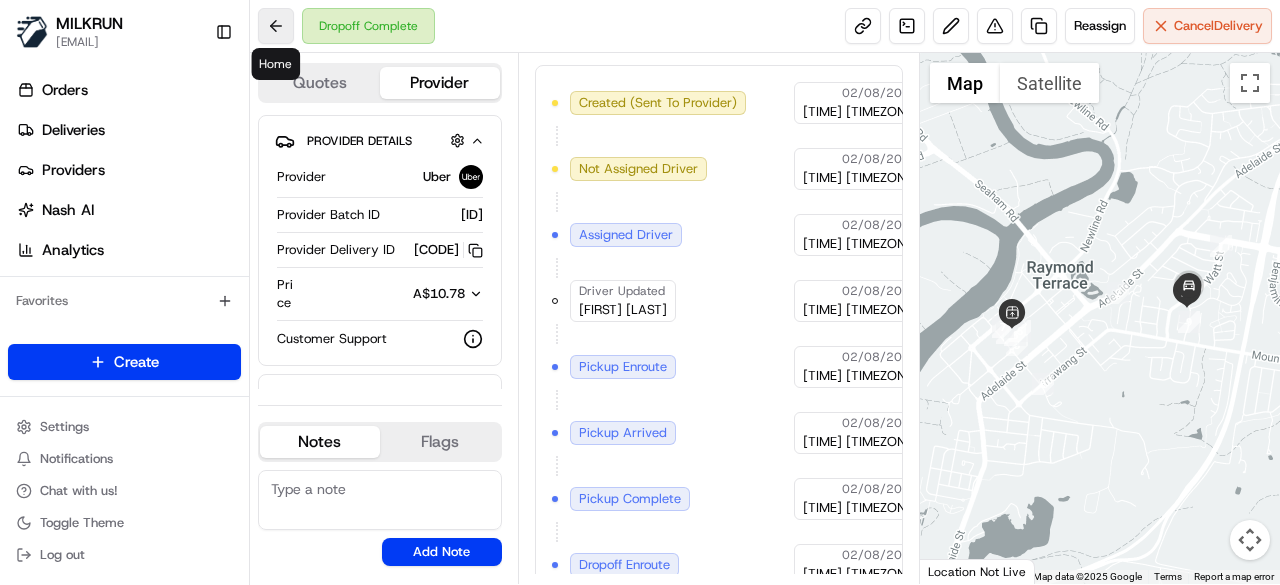 click at bounding box center (276, 26) 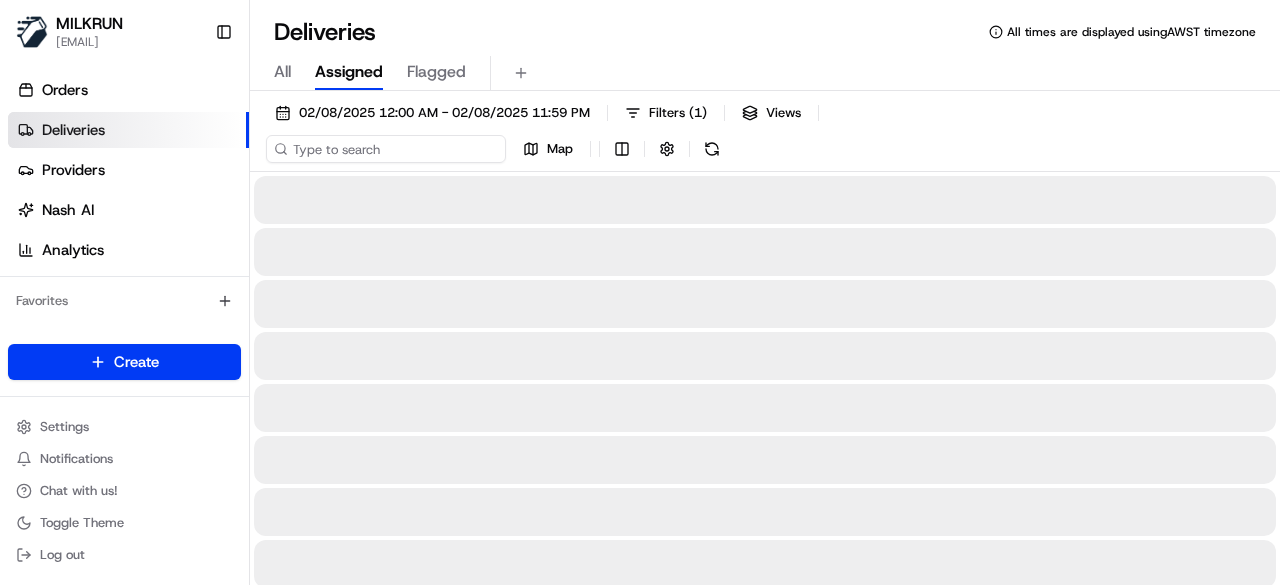 click on "[DATE] [TIME] Filters ( [NUMBER] ) Views Map" at bounding box center [765, 135] 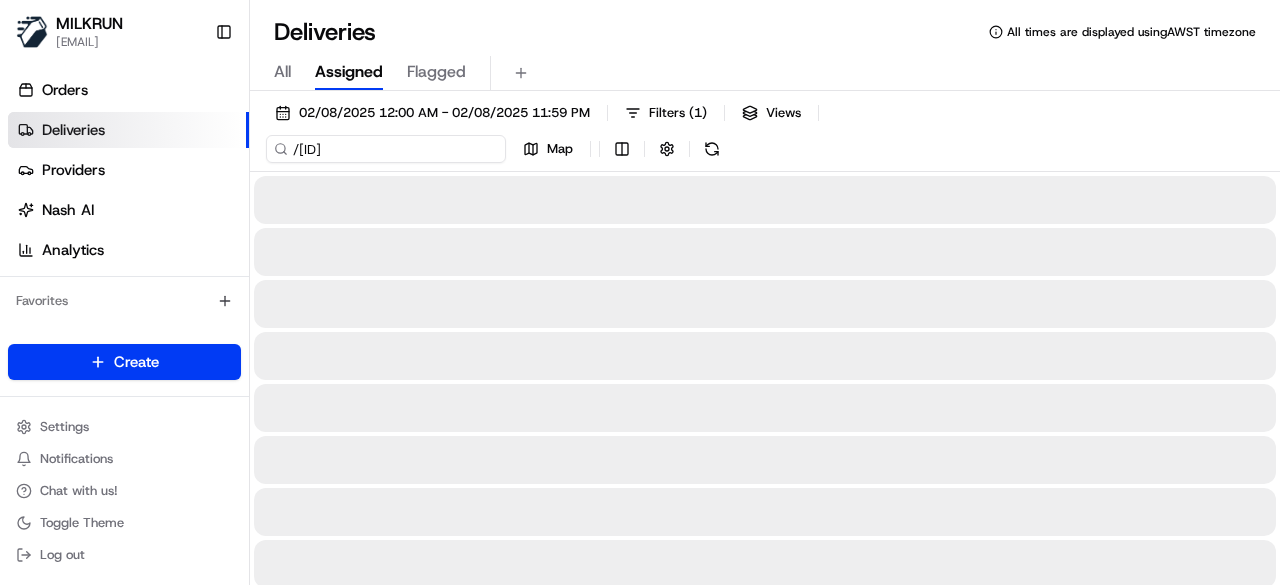 scroll, scrollTop: 0, scrollLeft: 98, axis: horizontal 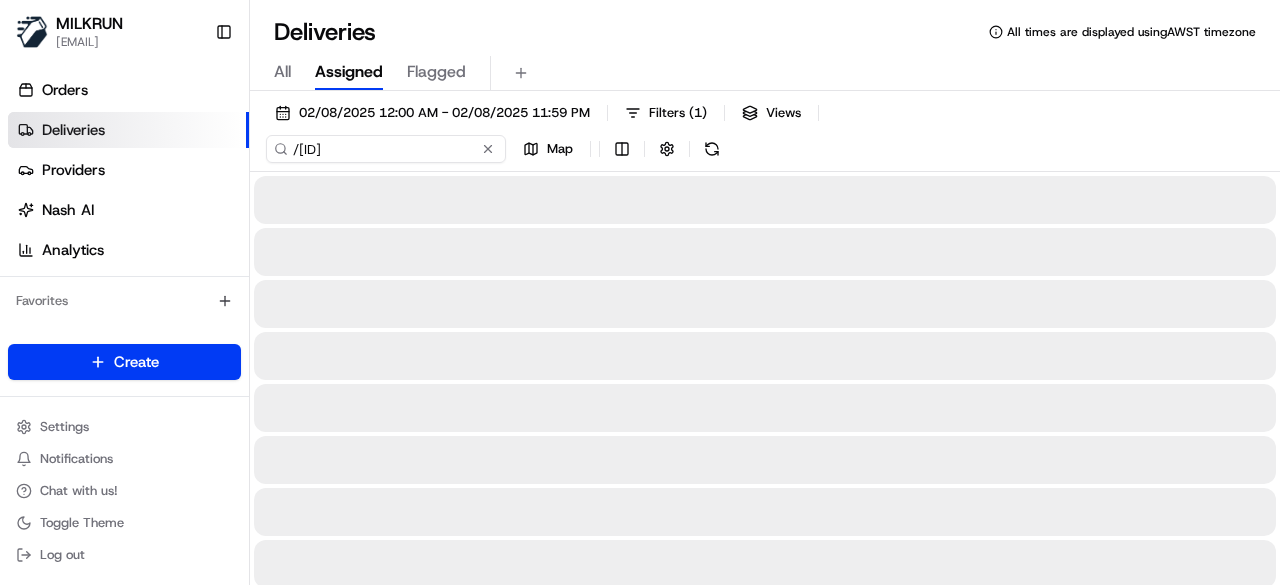 drag, startPoint x: 410, startPoint y: 147, endPoint x: 274, endPoint y: 157, distance: 136.36716 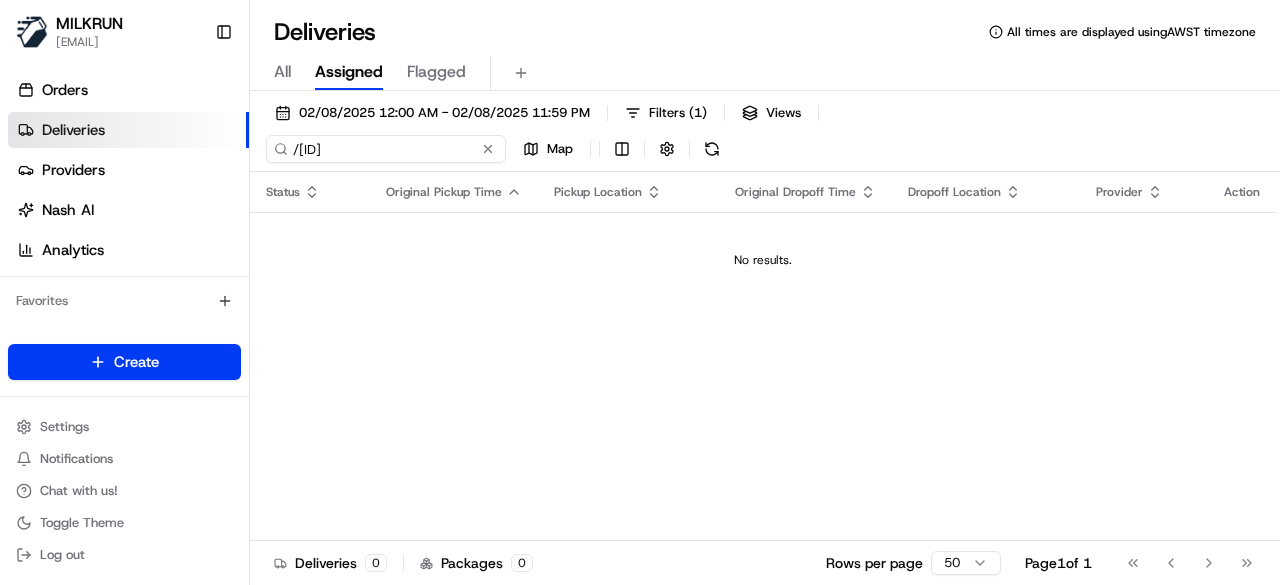 click on "/[ID]" at bounding box center [386, 149] 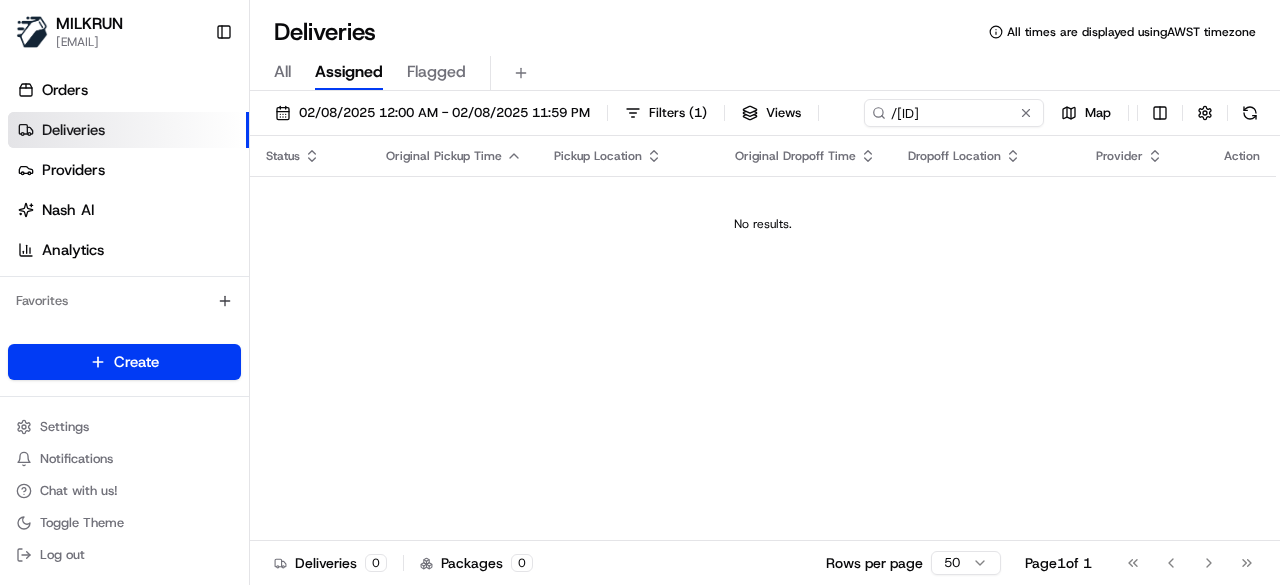 click on "Filters ( [NUMBER] ) Views / [ID] Map Status Original Pickup Time Pickup Location Original Dropoff Time Dropoff Location Provider Action No results. Deliveries [NUMBER] Packages [NUMBER] Rows per page [NUMBER] Page [NUMBER] of [NUMBER] Go to first page Go to previous page Go to next page Go to last page" at bounding box center (765, 340) 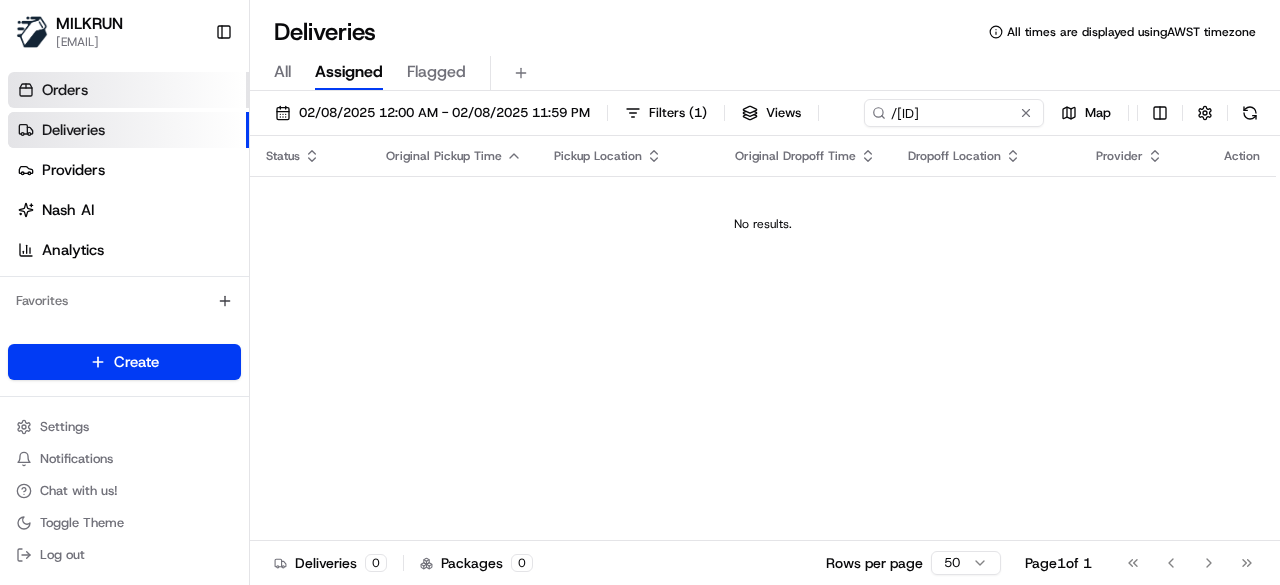 click on "Orders" at bounding box center (65, 90) 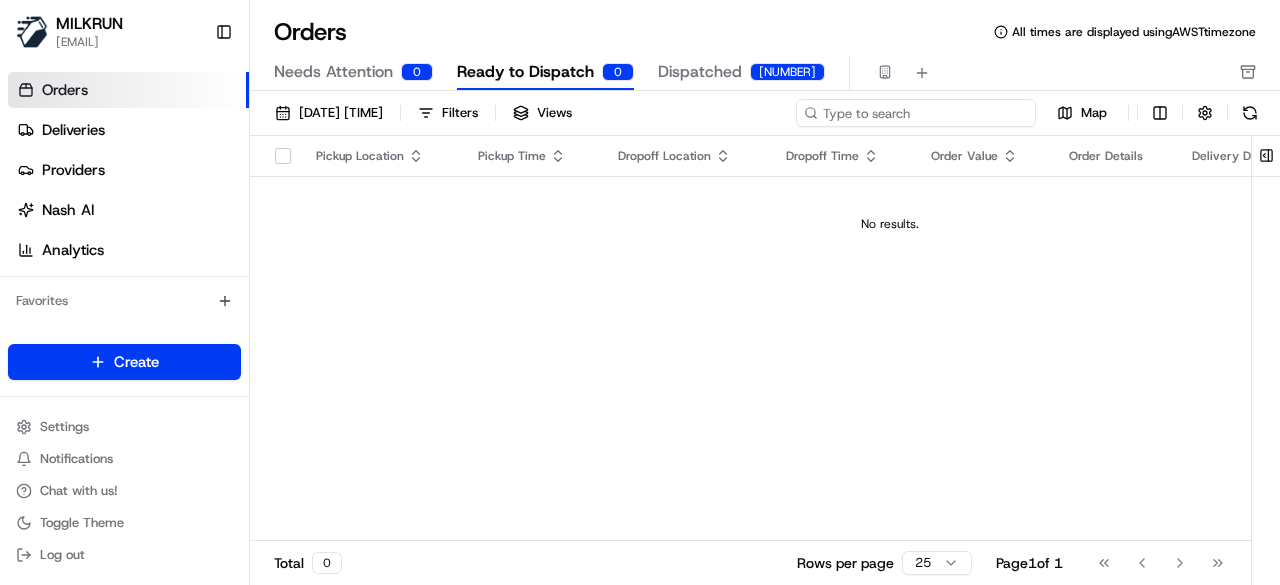click on "01/08/2025 12:00 AM - 31/08/2025 11:59 PM Filters Views Map" at bounding box center [765, 117] 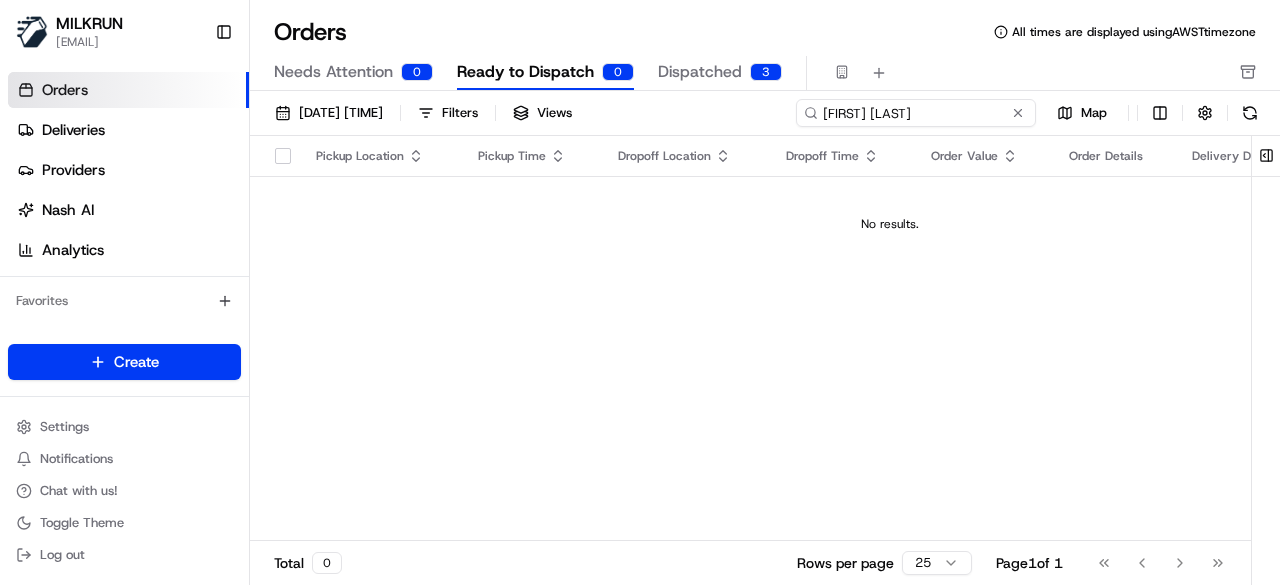 click on "[FIRST] [LAST]" at bounding box center [916, 113] 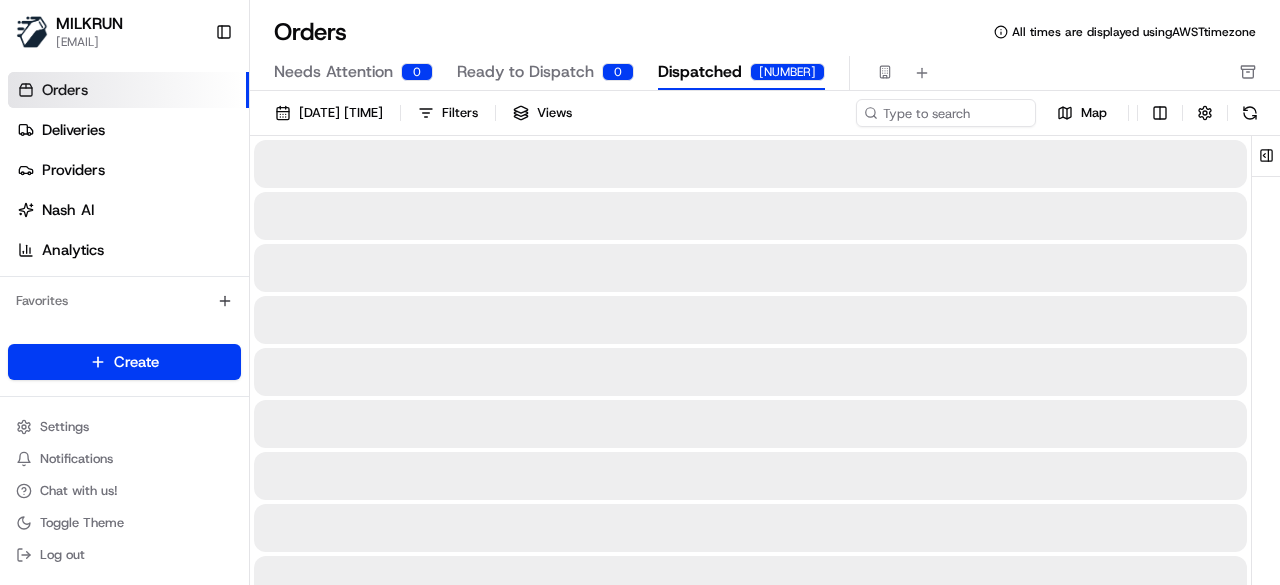 click on "Dispatched" at bounding box center [700, 72] 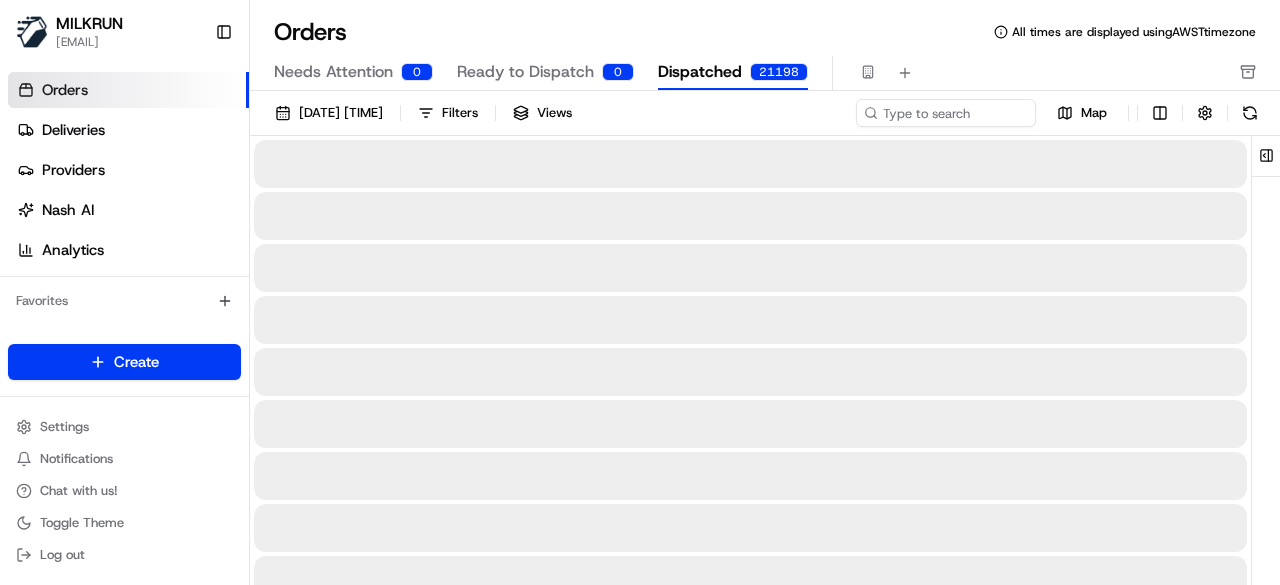 click on "01/08/2025 12:00 AM - 31/08/2025 11:59 PM Filters Views Map" at bounding box center (765, 117) 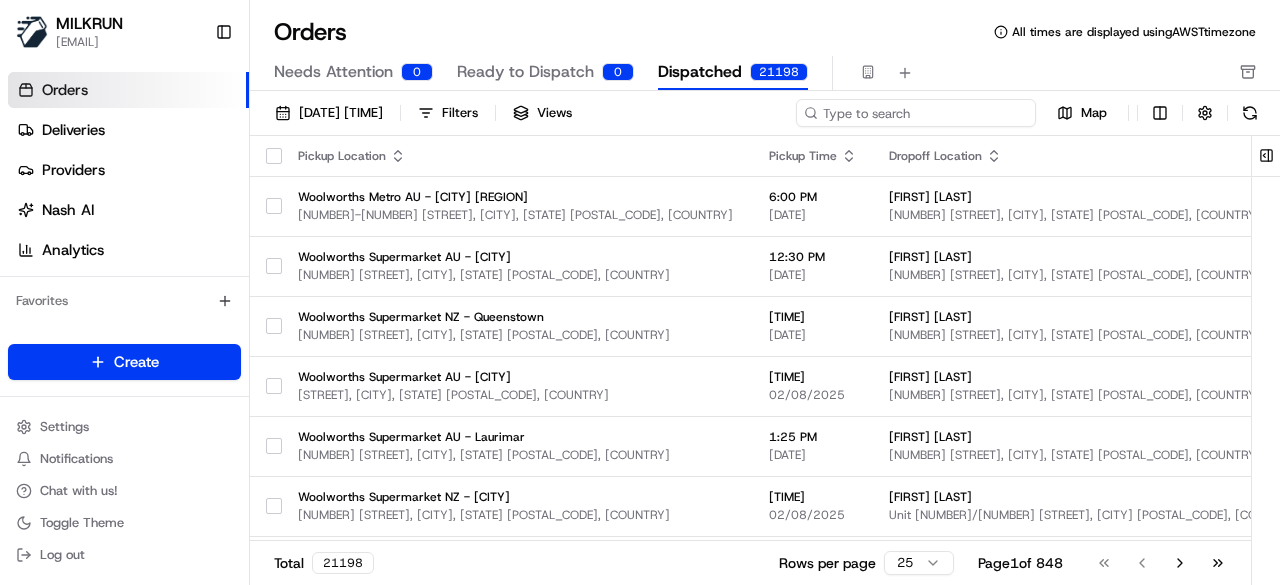 click on "01/08/2025 12:00 AM - 31/08/2025 11:59 PM Filters Views Map" at bounding box center [765, 117] 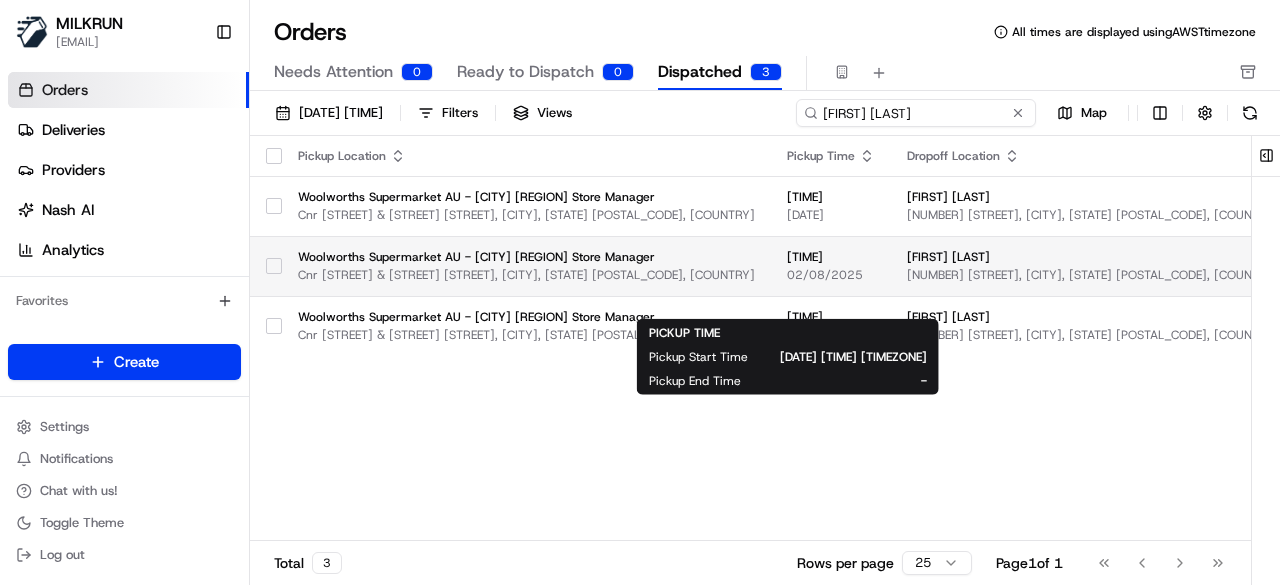 type on "[FIRST] [LAST]" 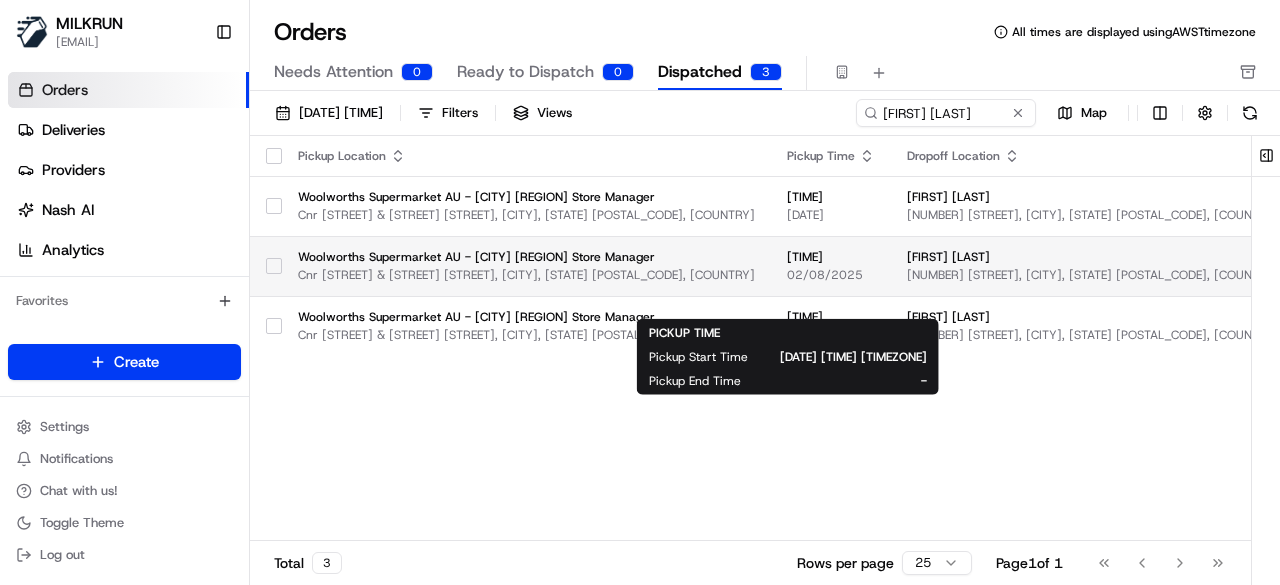 click on "Woolworths Supermarket AU - [CITY] [REGION] Cnr [STREET] & [STREET] [STREET], [CITY], [STATE] [POSTAL_CODE], [COUNTRY] [TIME] [DATE] [FIRST] [LAST] [NUMBER] [STREET], [CITY], [STATE] [POSTAL_CODE], [COUNTRY] Tip: [CURRENCY] [AMOUNT] [NUMBER] items View Job [TIME] [DATE] [FIRST] [LAST] [NUMBER]" at bounding box center (640, 292) 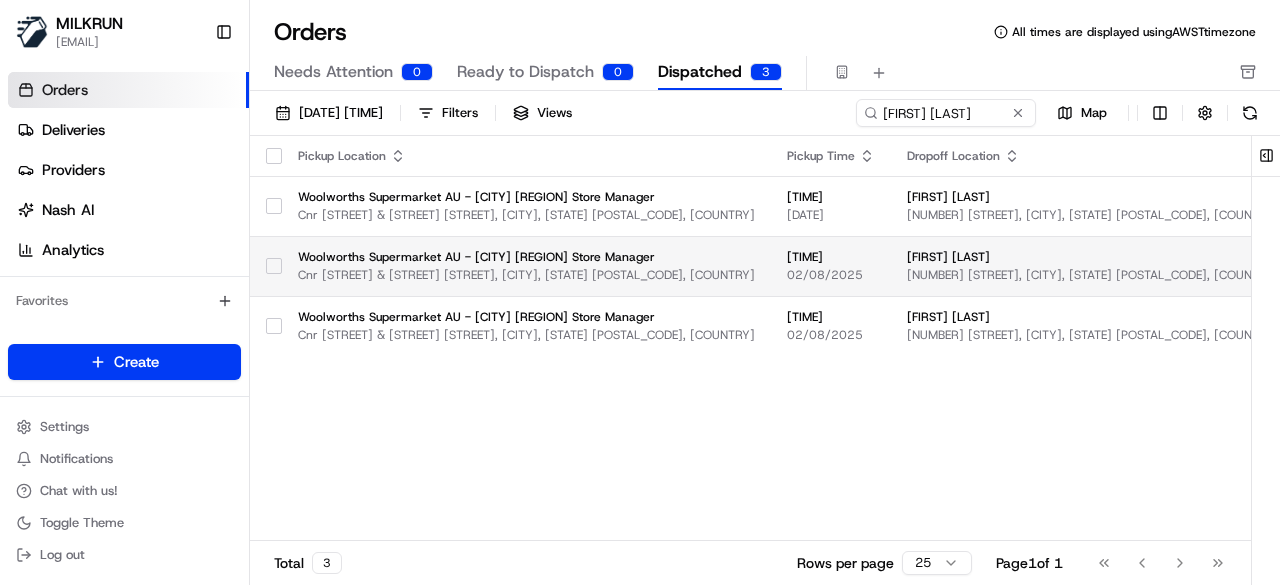 click on "[TIME]" at bounding box center [831, 257] 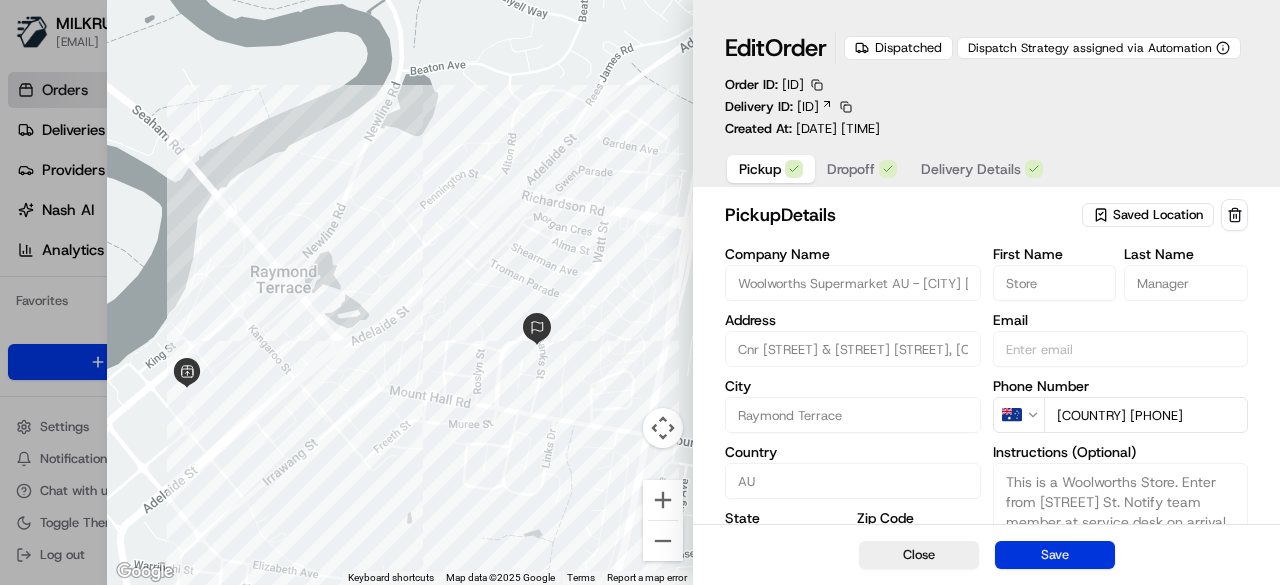 click on "Save" at bounding box center [1055, 555] 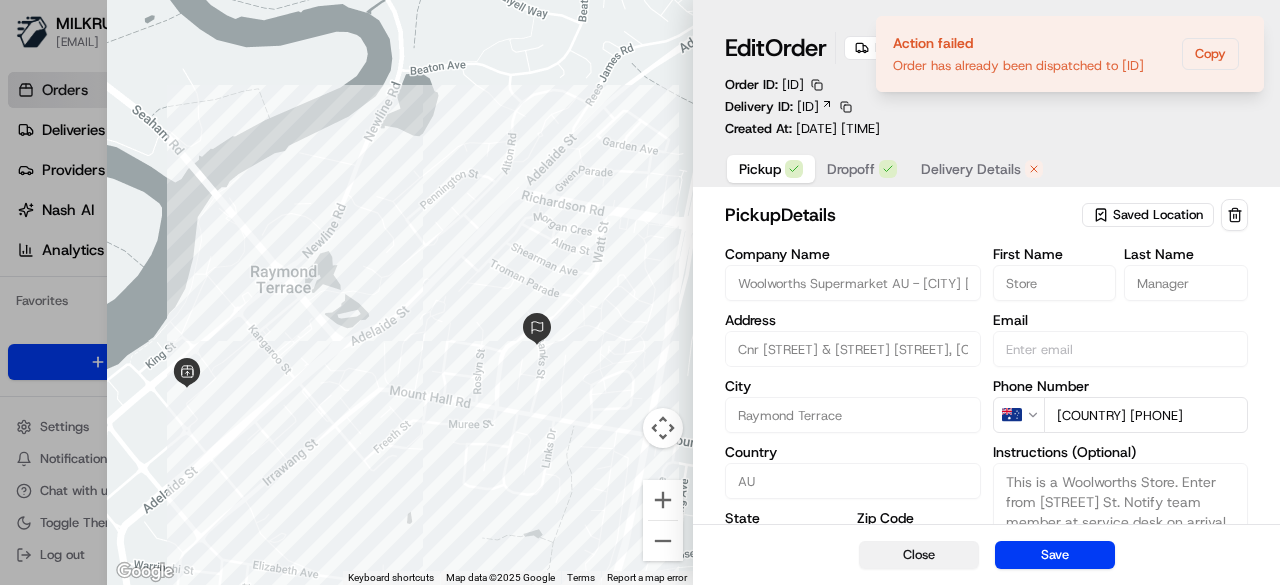 click on "Close" at bounding box center [919, 555] 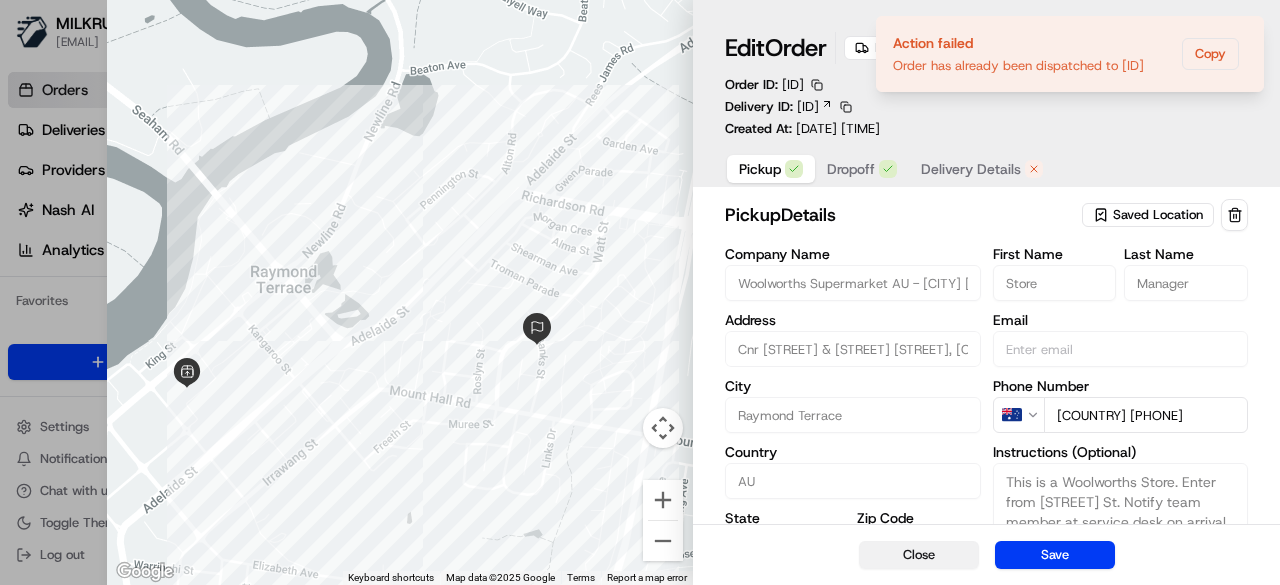 type 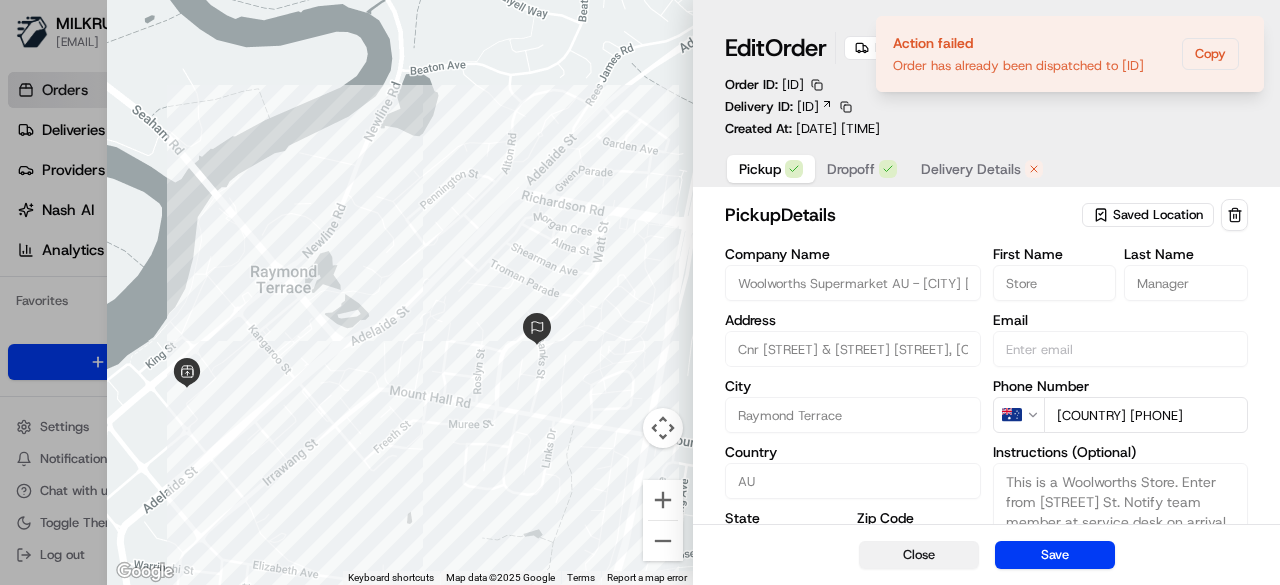 type 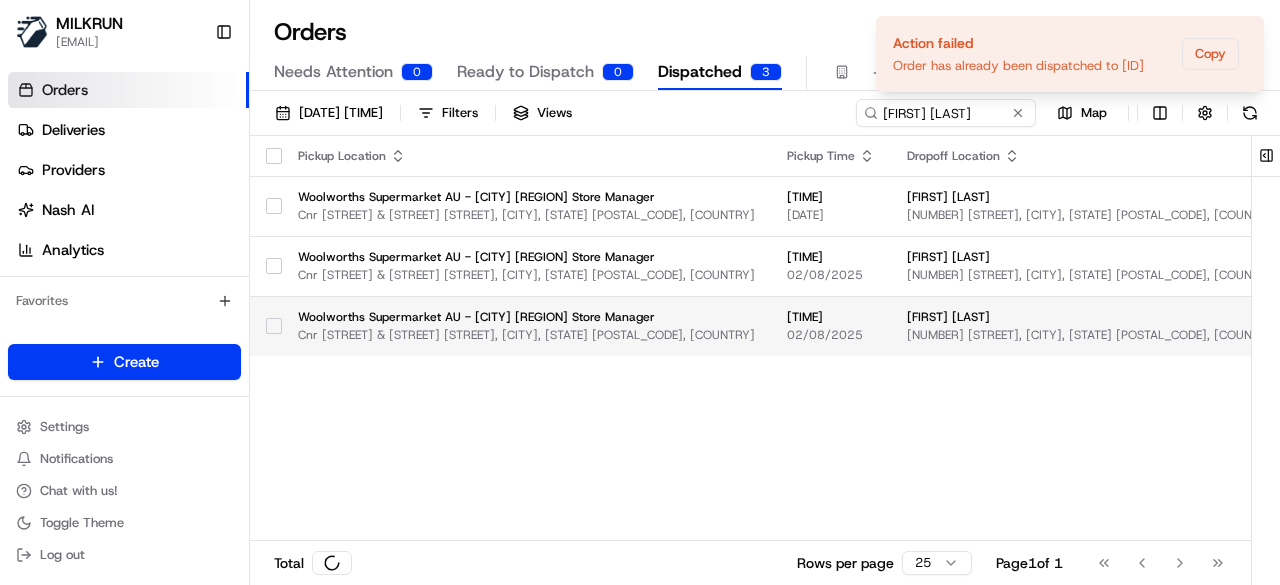 click on "02/08/2025" at bounding box center (831, 335) 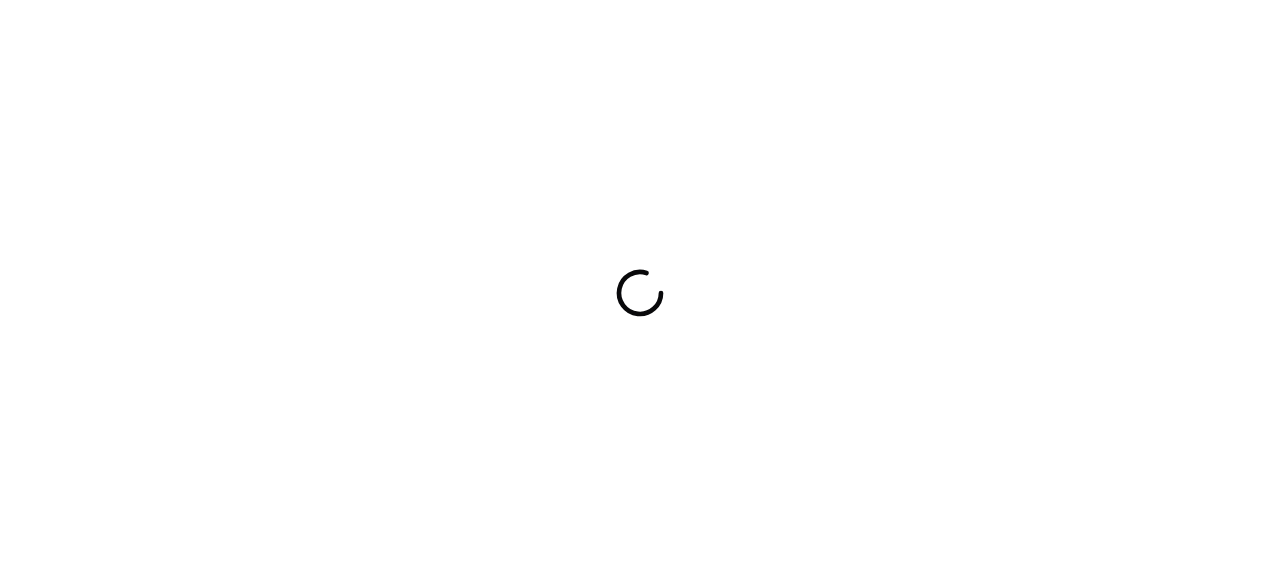 scroll, scrollTop: 0, scrollLeft: 0, axis: both 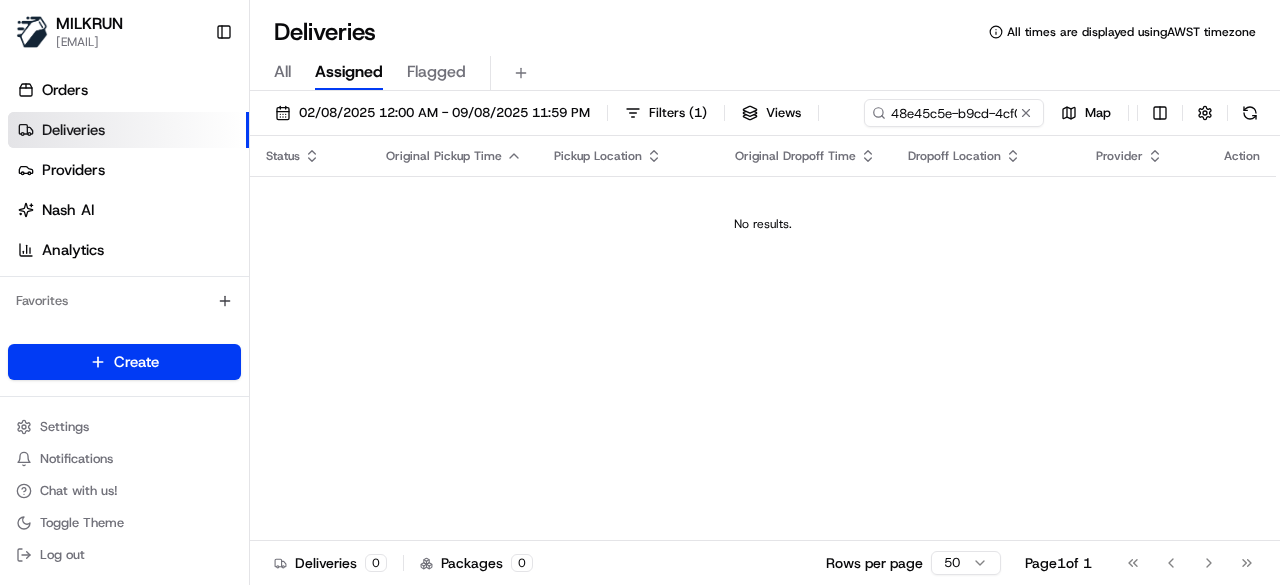 click at bounding box center (1026, 113) 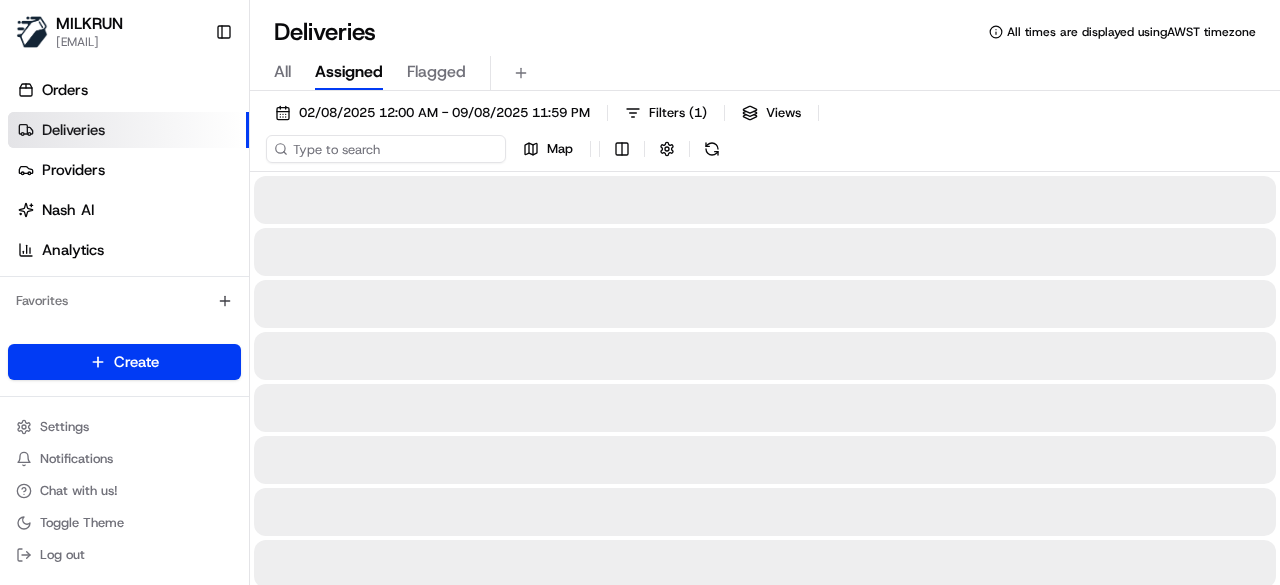 click on "02/08/2025 12:00 AM - 09/08/2025 11:59 PM Filters ( 1 ) Views Map" at bounding box center (765, 135) 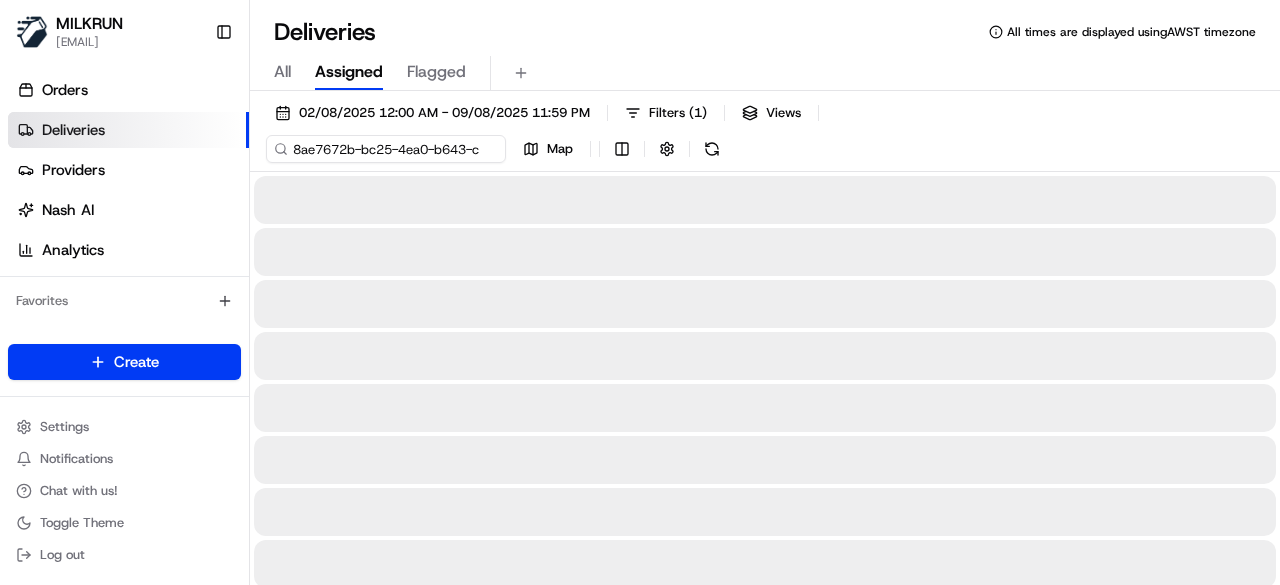 scroll, scrollTop: 0, scrollLeft: 92, axis: horizontal 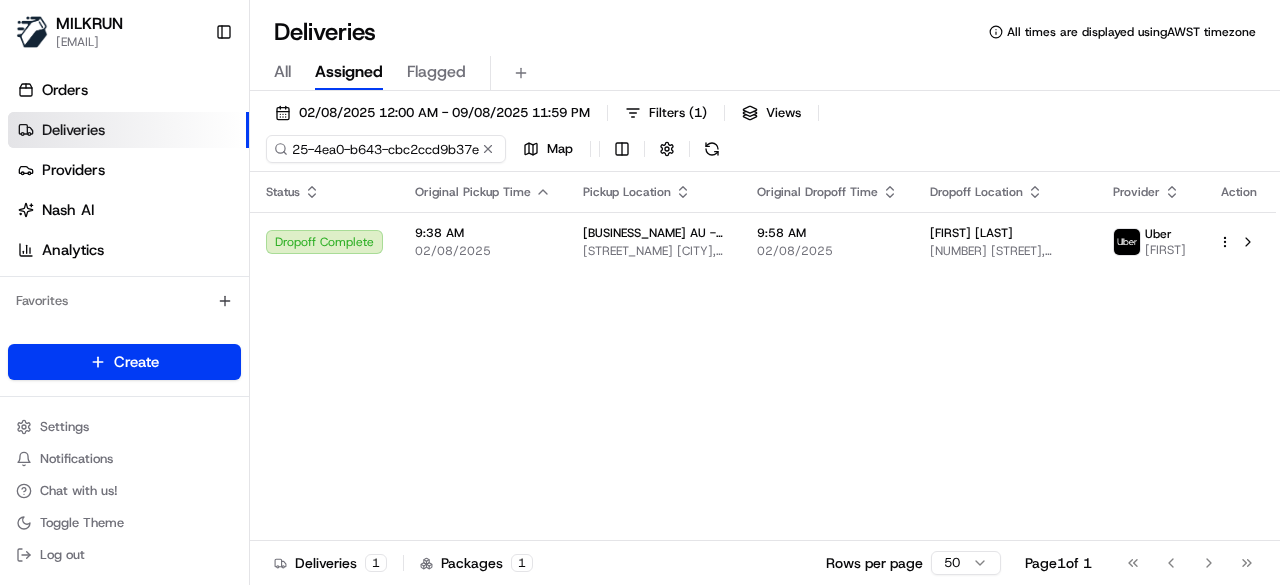 type on "8ae7672b-bc25-4ea0-b643-cbc2ccd9b37e" 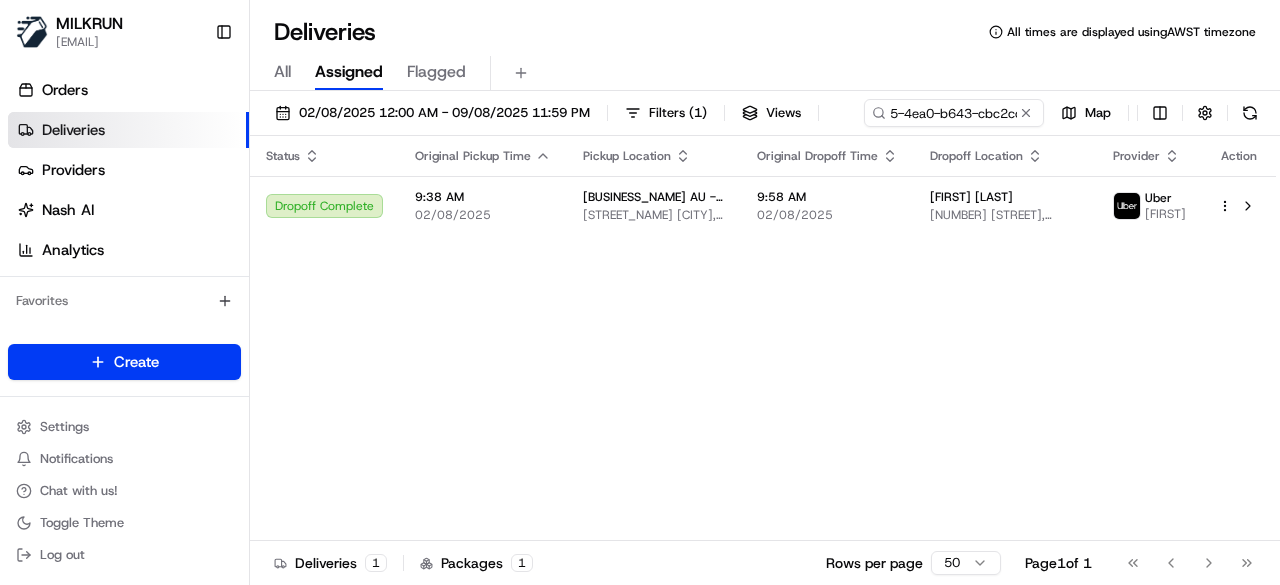 scroll, scrollTop: 0, scrollLeft: 0, axis: both 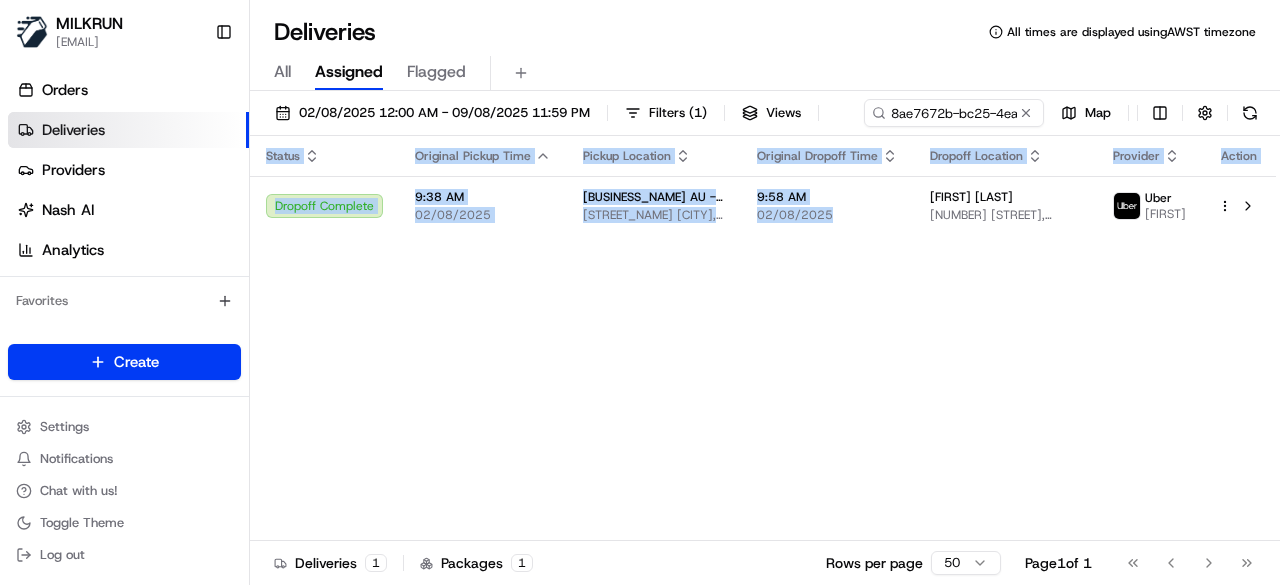 click on "Status Original Pickup Time Pickup Location Original Dropoff Time Dropoff Location Provider Action Dropoff Complete 9:38 AM 02/08/2025 Woolworths Supermarket AU - Raymond Terrace North Cnr Port Stephens & Bourke Sts MarketPl, Raymond Terrace, NSW 2324, AU 9:58 AM 02/08/2025 Jackie Paton 19 Banks St, Raymond Terrace, NSW 2324, AU Uber ANDREW H." at bounding box center [763, 338] 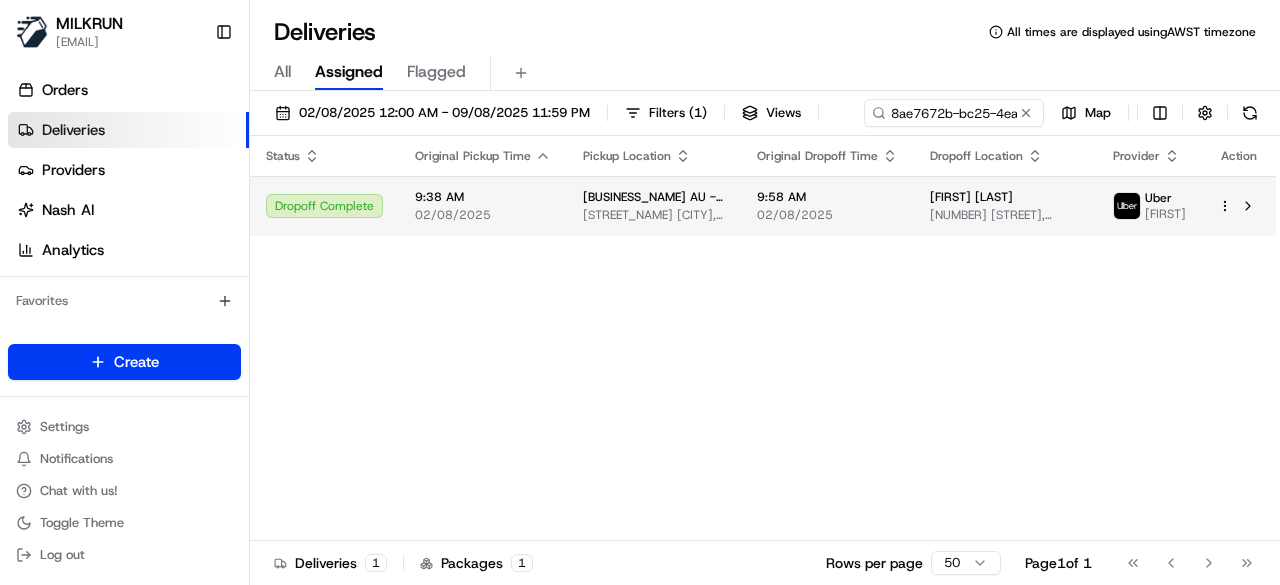 click on "9:58 AM" at bounding box center (827, 197) 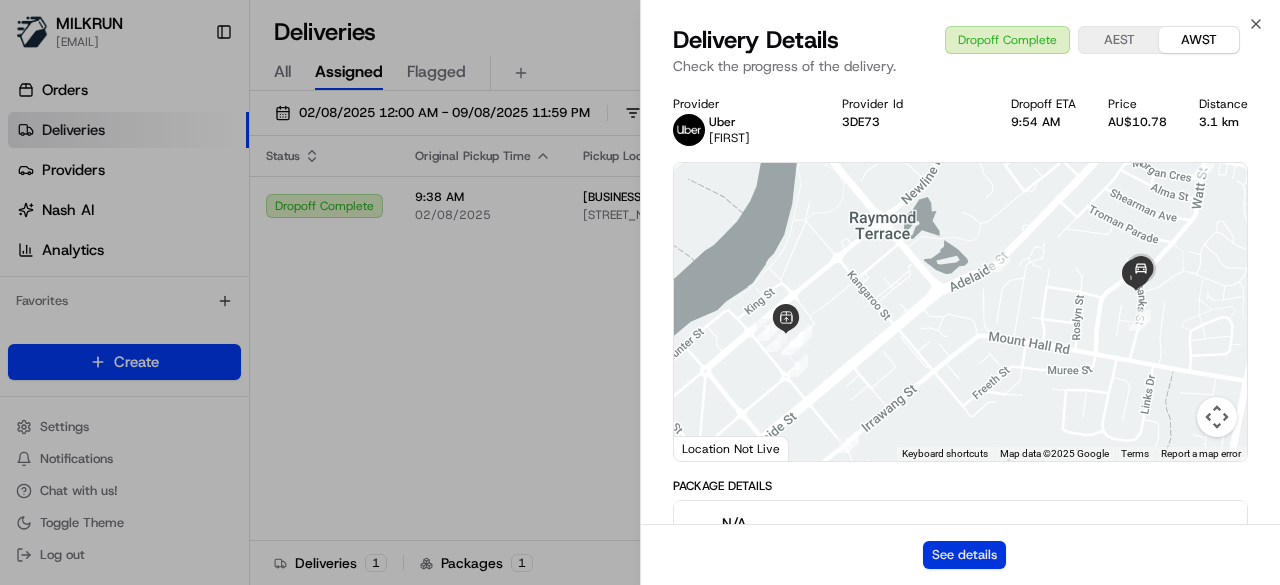 click on "See details" at bounding box center (964, 555) 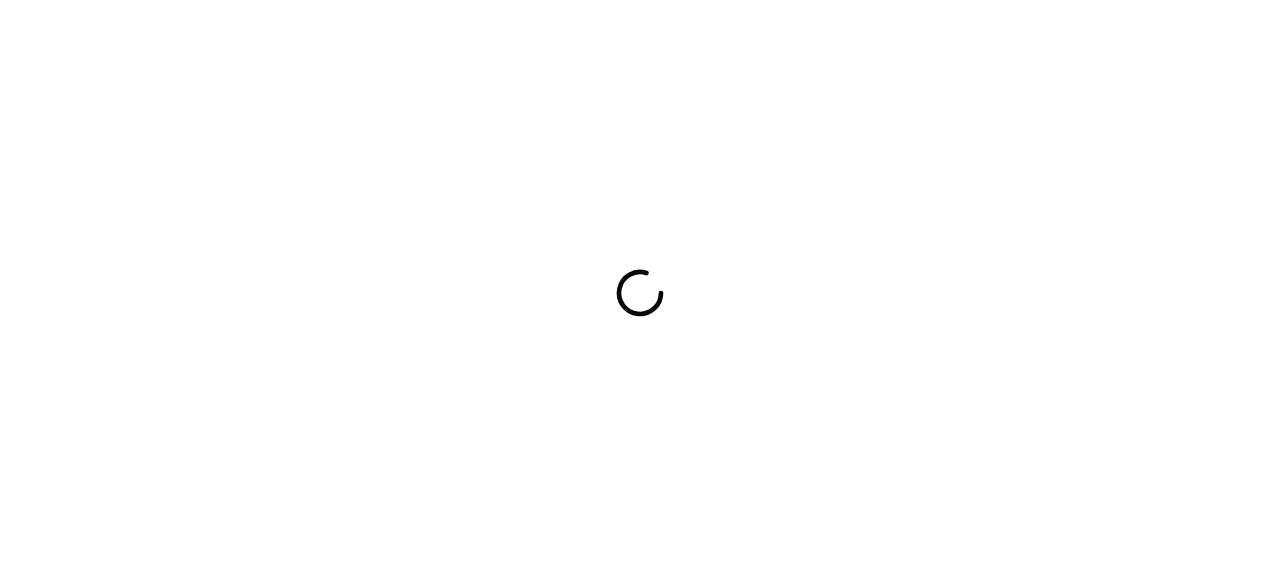scroll, scrollTop: 0, scrollLeft: 0, axis: both 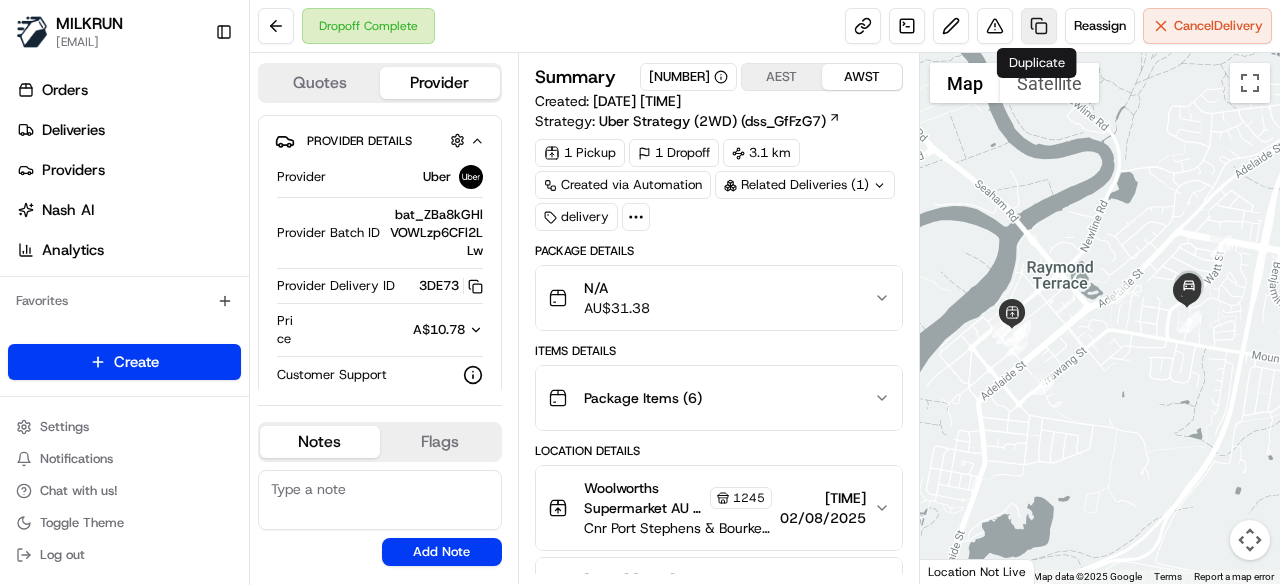click at bounding box center [1039, 26] 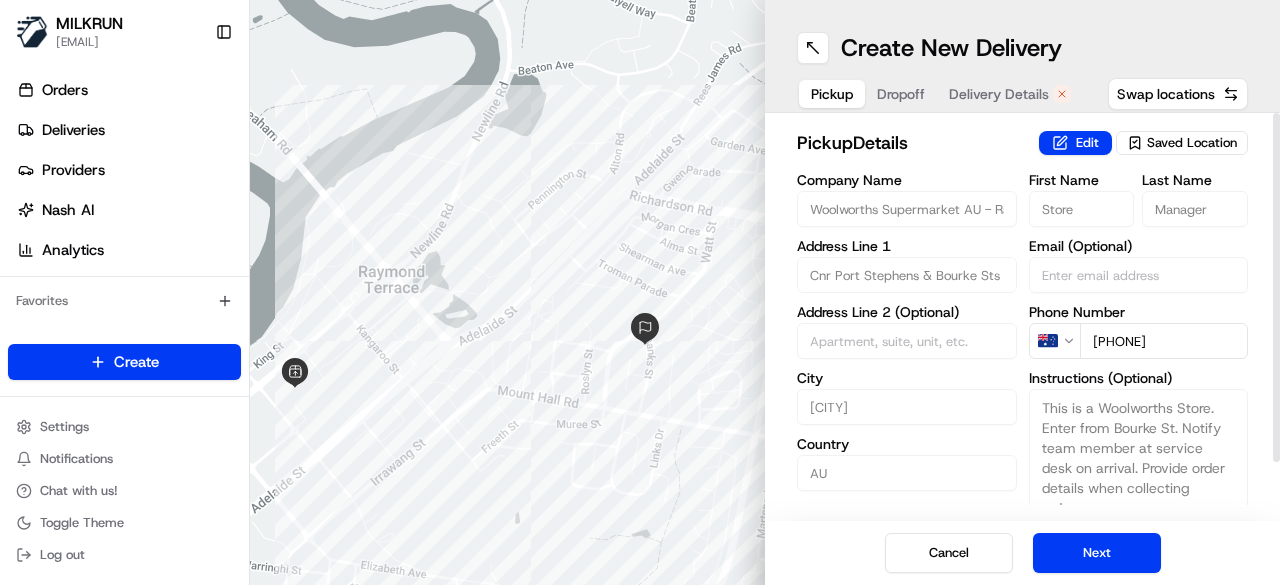 click on "Delivery Details" at bounding box center [999, 94] 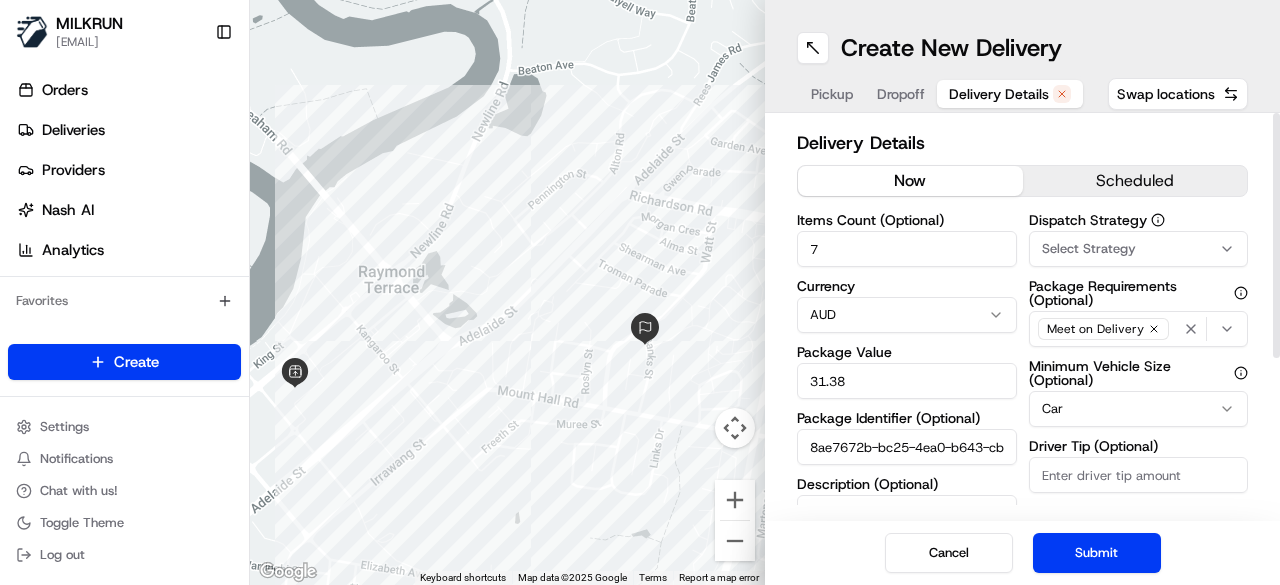 click on "now" at bounding box center [910, 181] 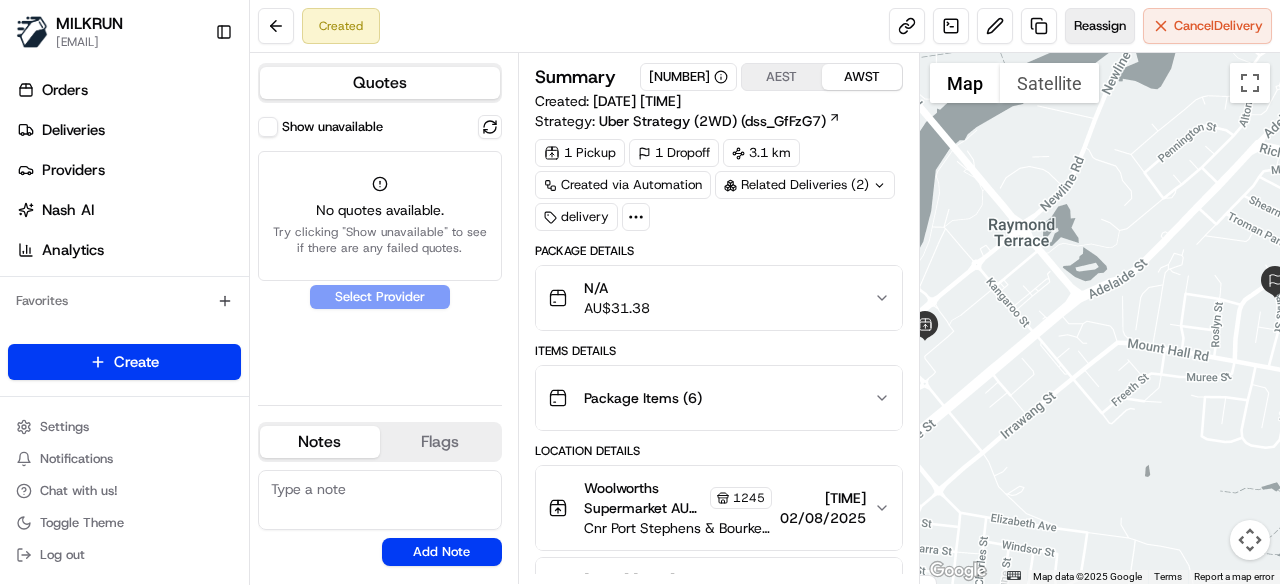 click on "Reassign" at bounding box center (1100, 26) 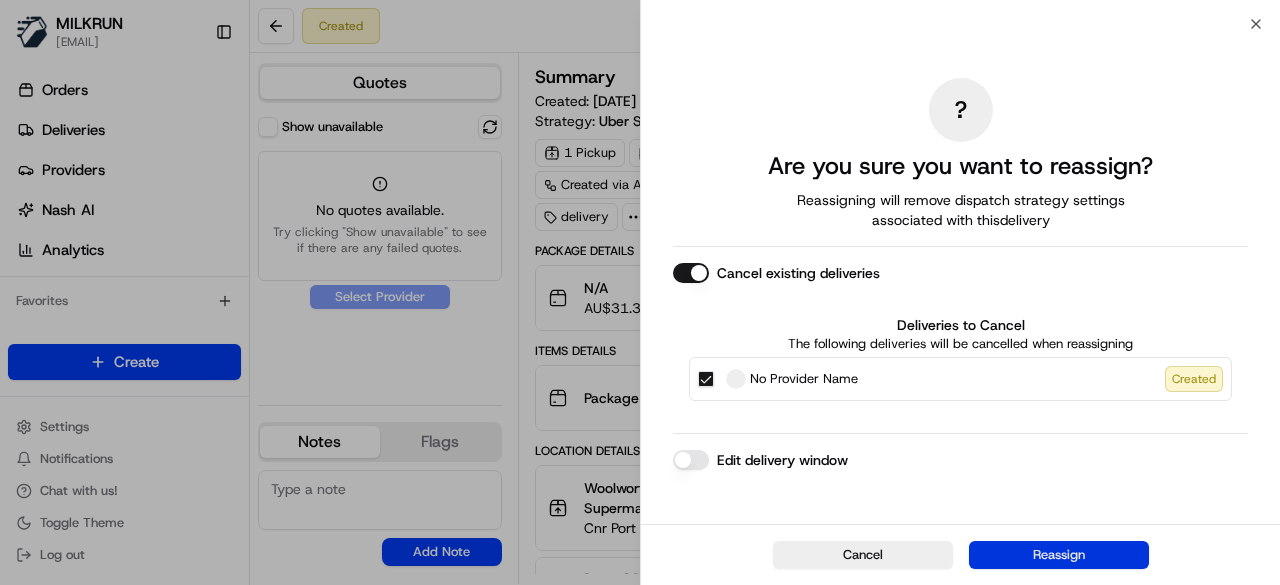 click on "Reassign" at bounding box center (1059, 555) 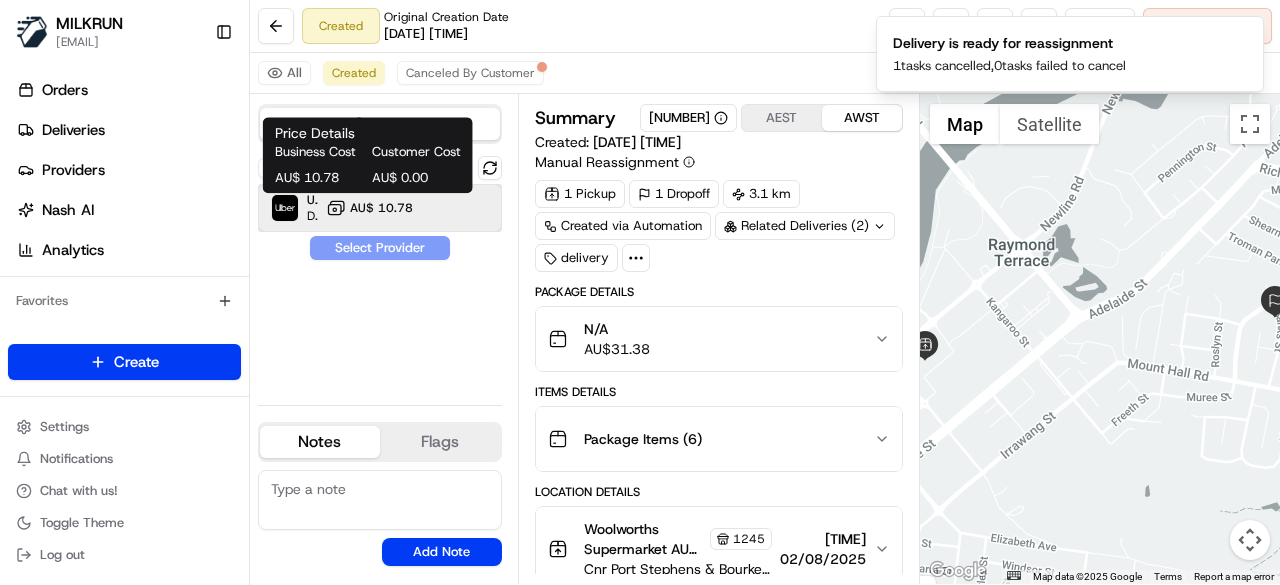 click on "Uber Dropoff ETA   33 minutes AU$   10.78" at bounding box center [380, 208] 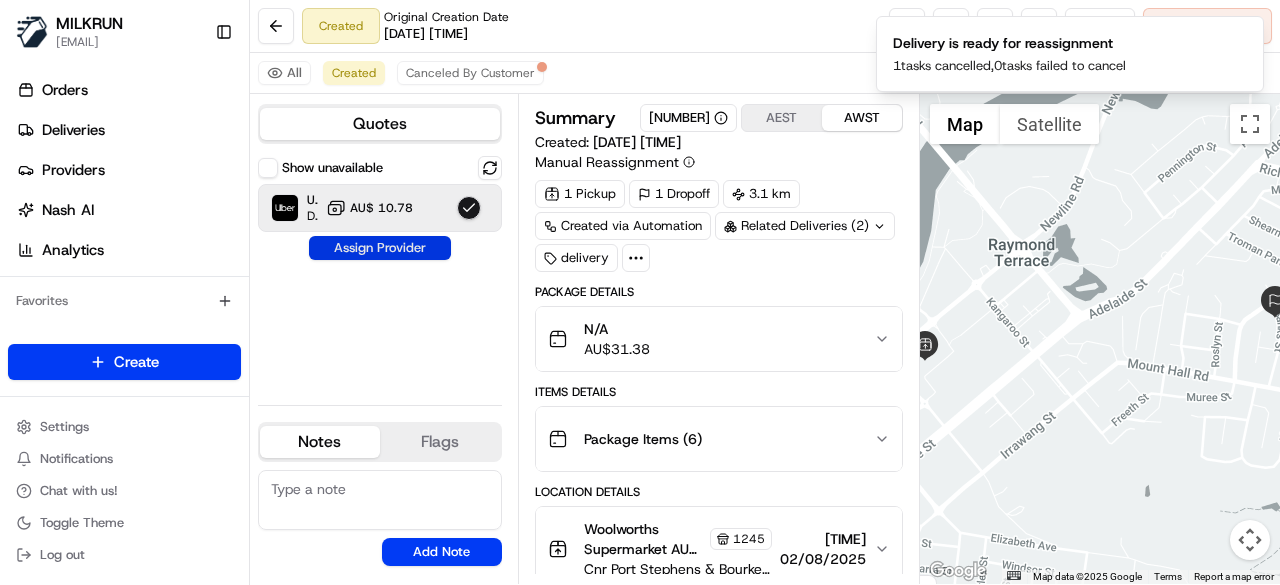 click on "Assign Provider" at bounding box center [380, 248] 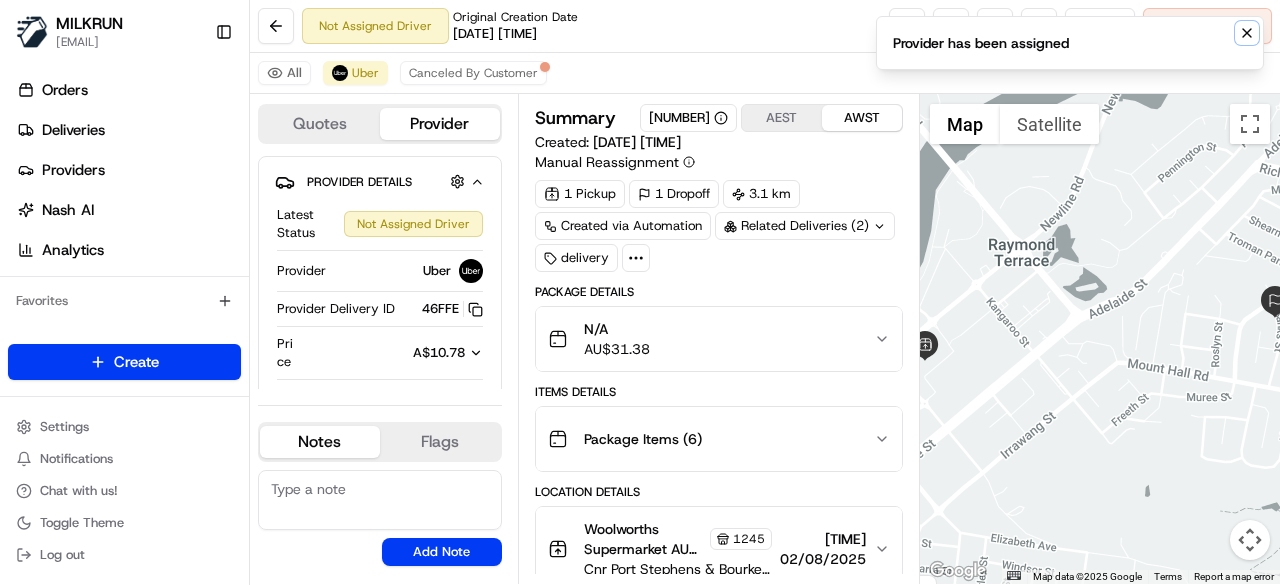 click 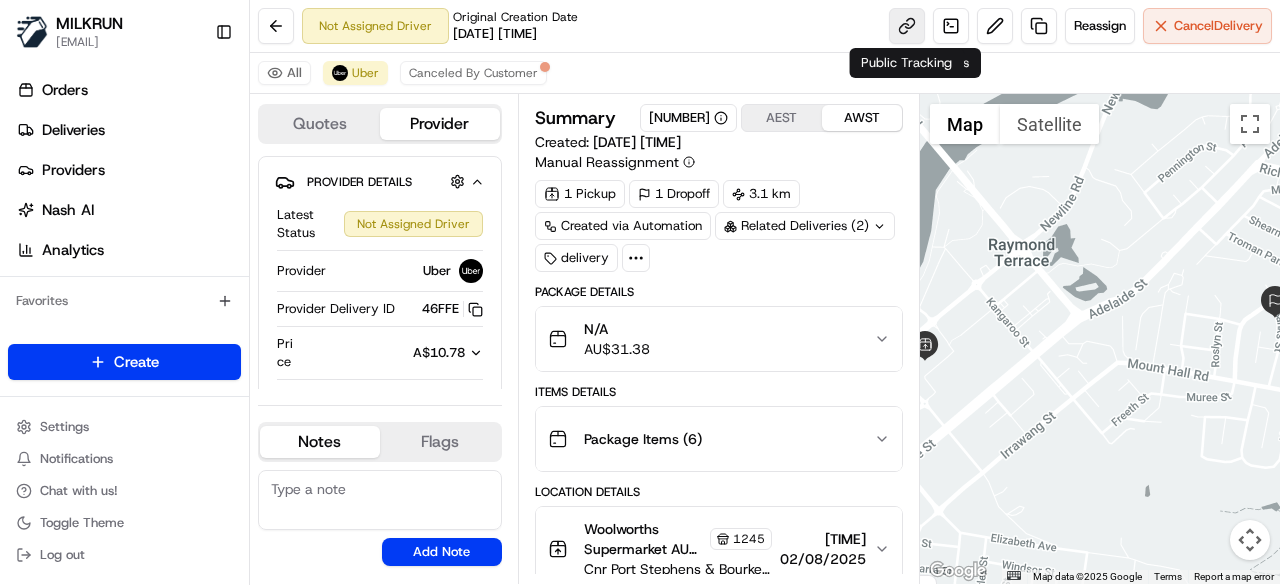 click at bounding box center (907, 26) 